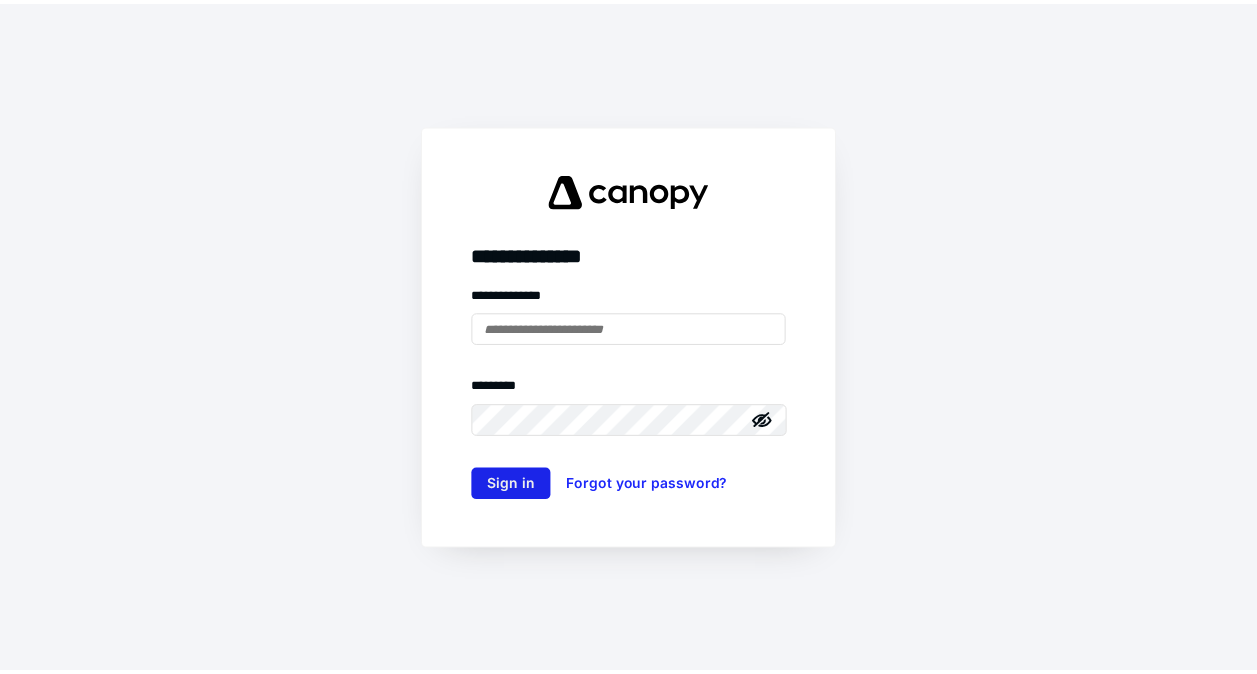 scroll, scrollTop: 0, scrollLeft: 0, axis: both 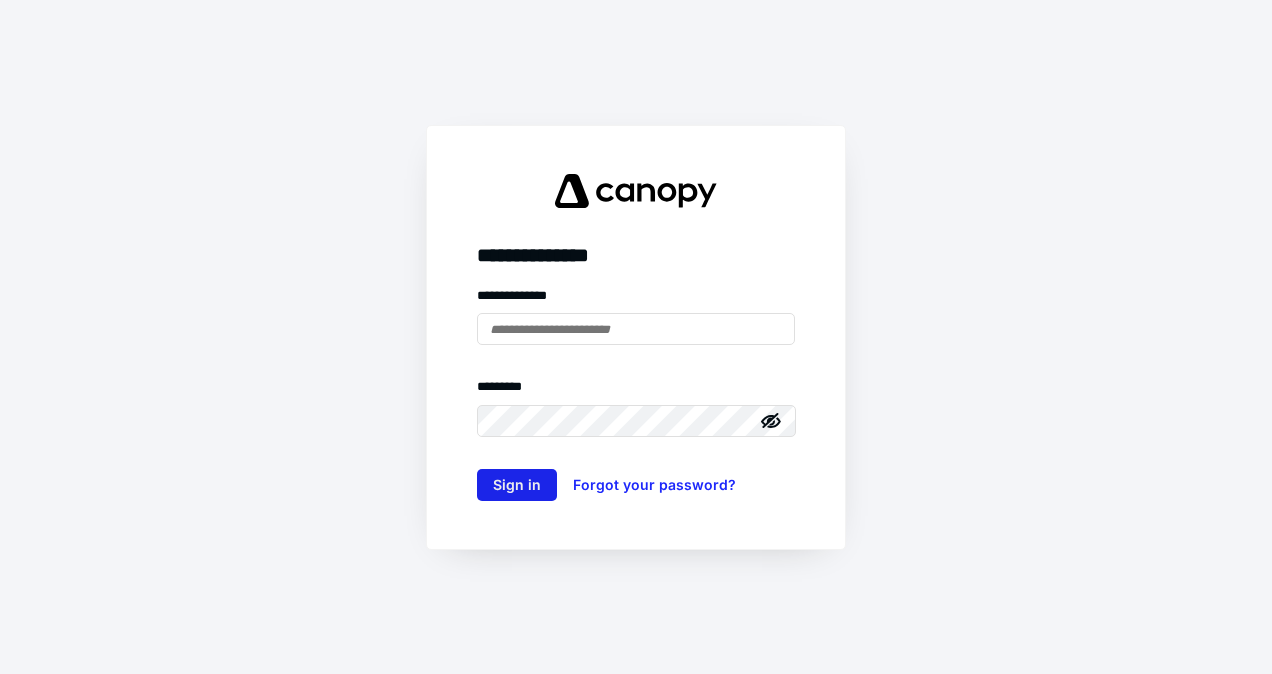 type on "**********" 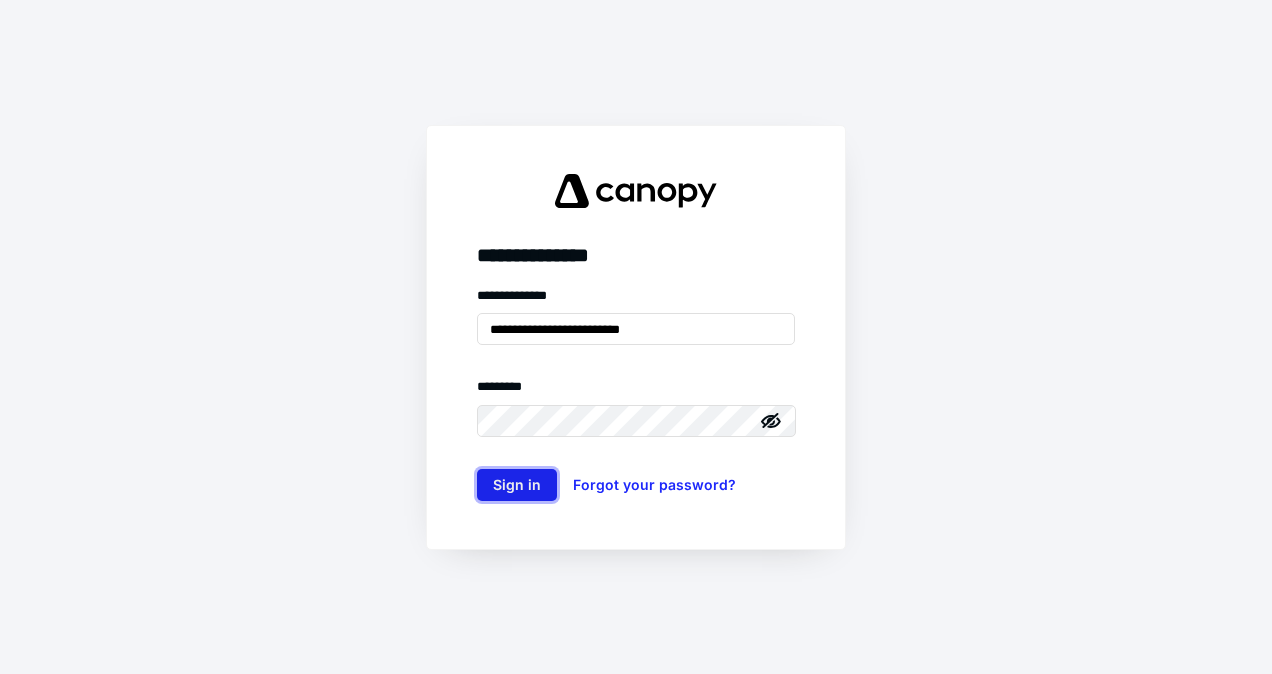click on "Sign in" at bounding box center (517, 485) 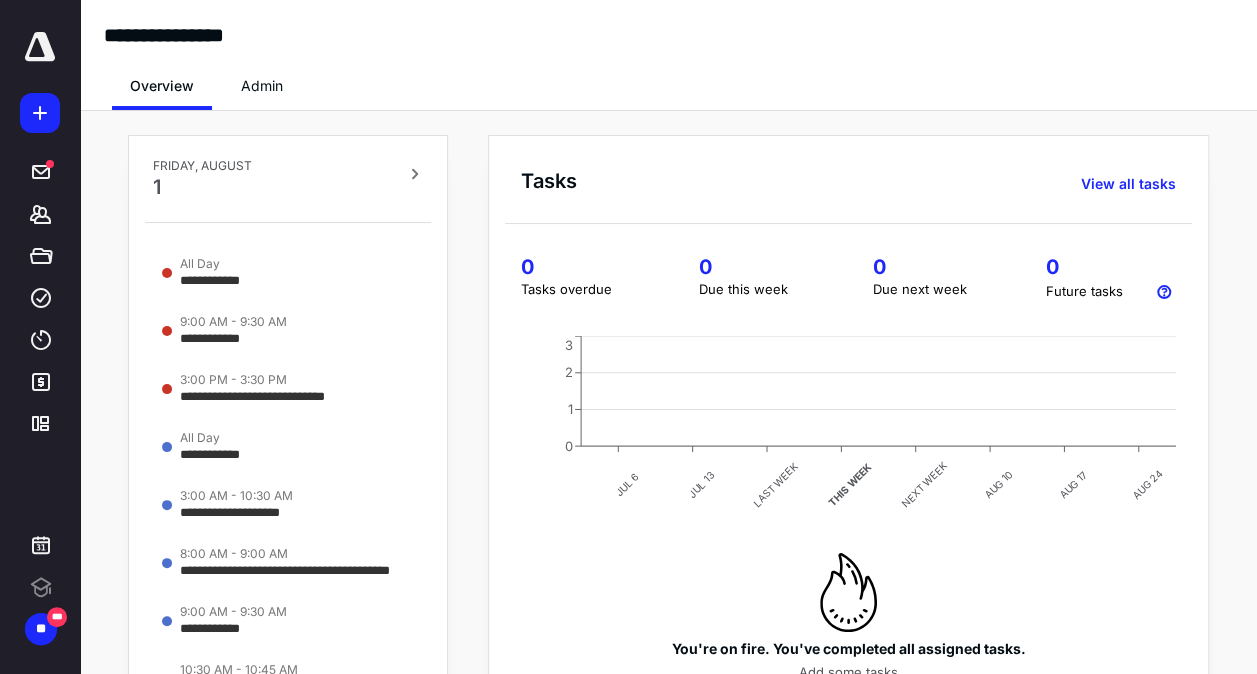 scroll, scrollTop: 0, scrollLeft: 0, axis: both 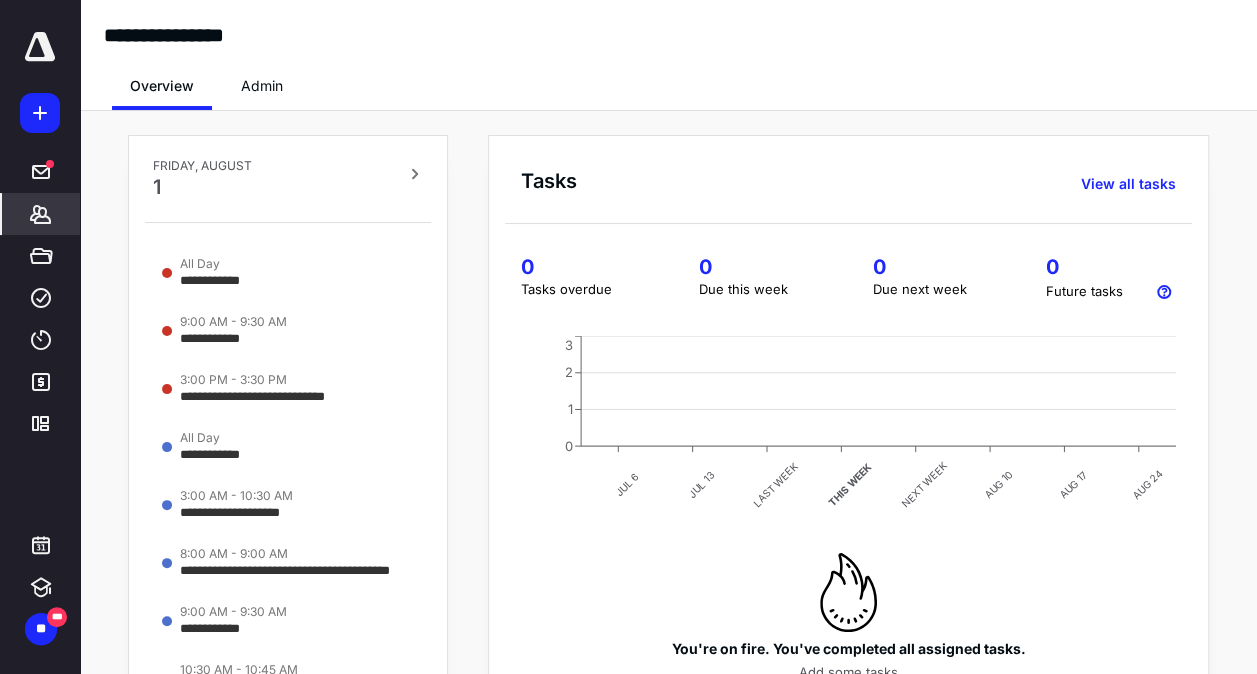 click 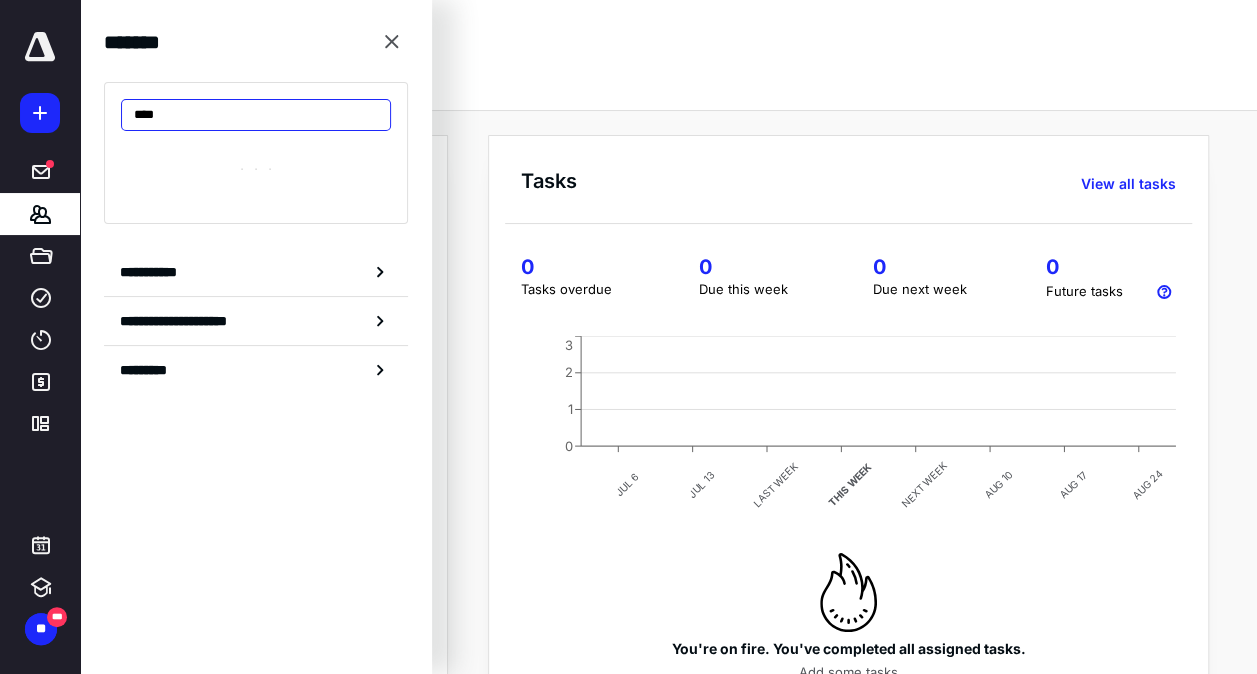 type on "*****" 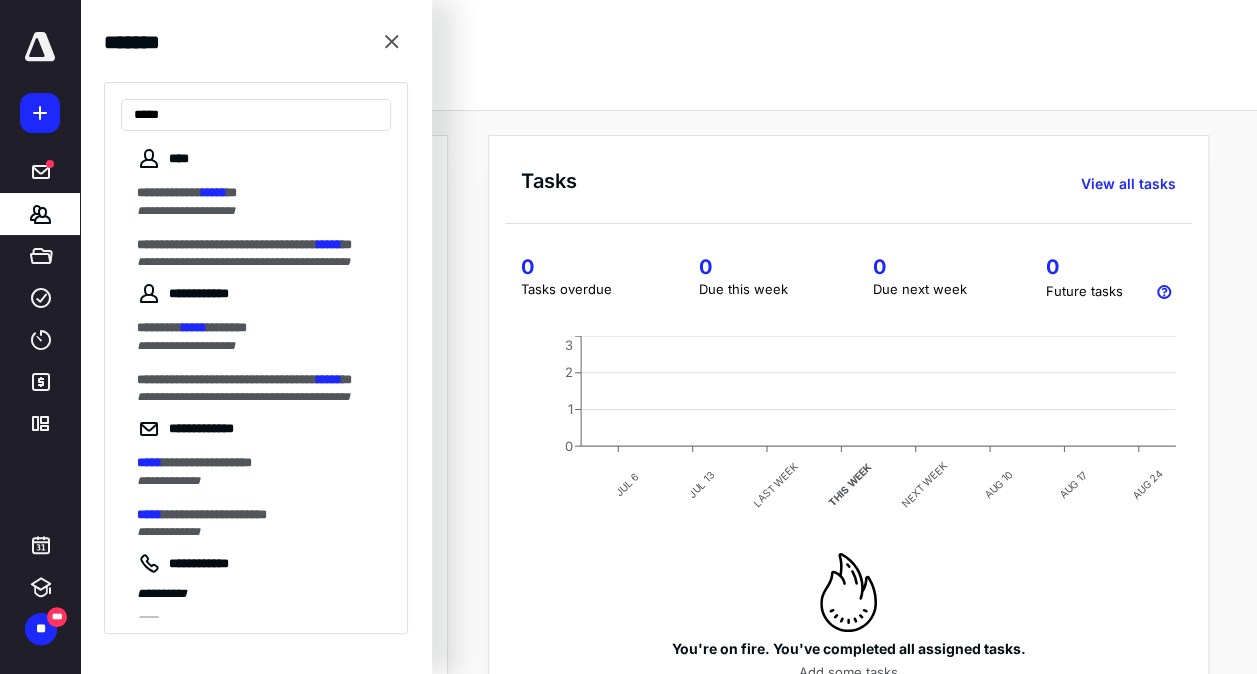 click on "**********" at bounding box center [186, 211] 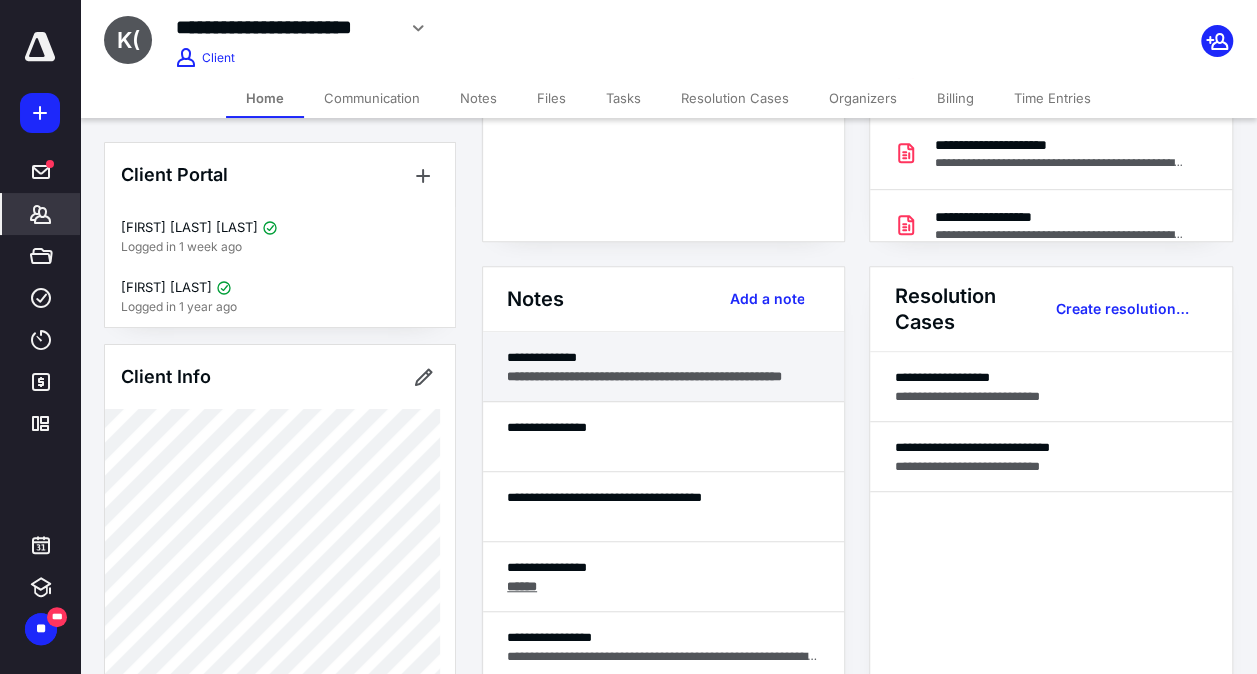 scroll, scrollTop: 500, scrollLeft: 0, axis: vertical 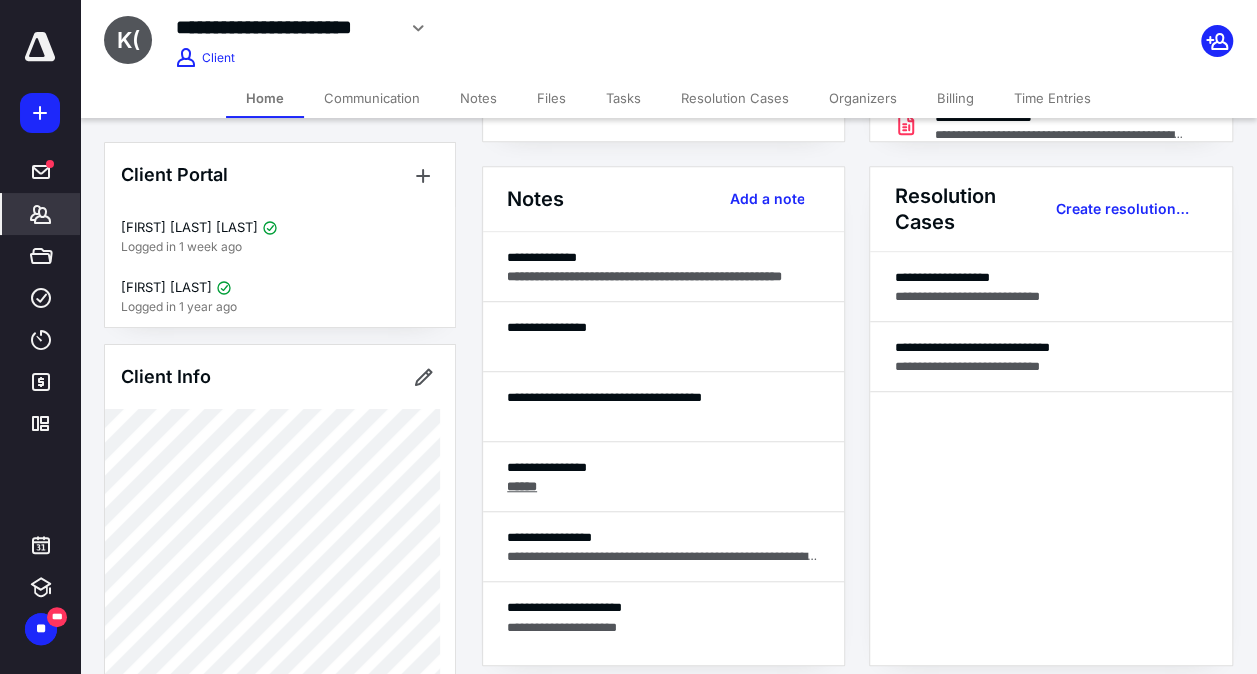 click on "Organizers" at bounding box center (863, 98) 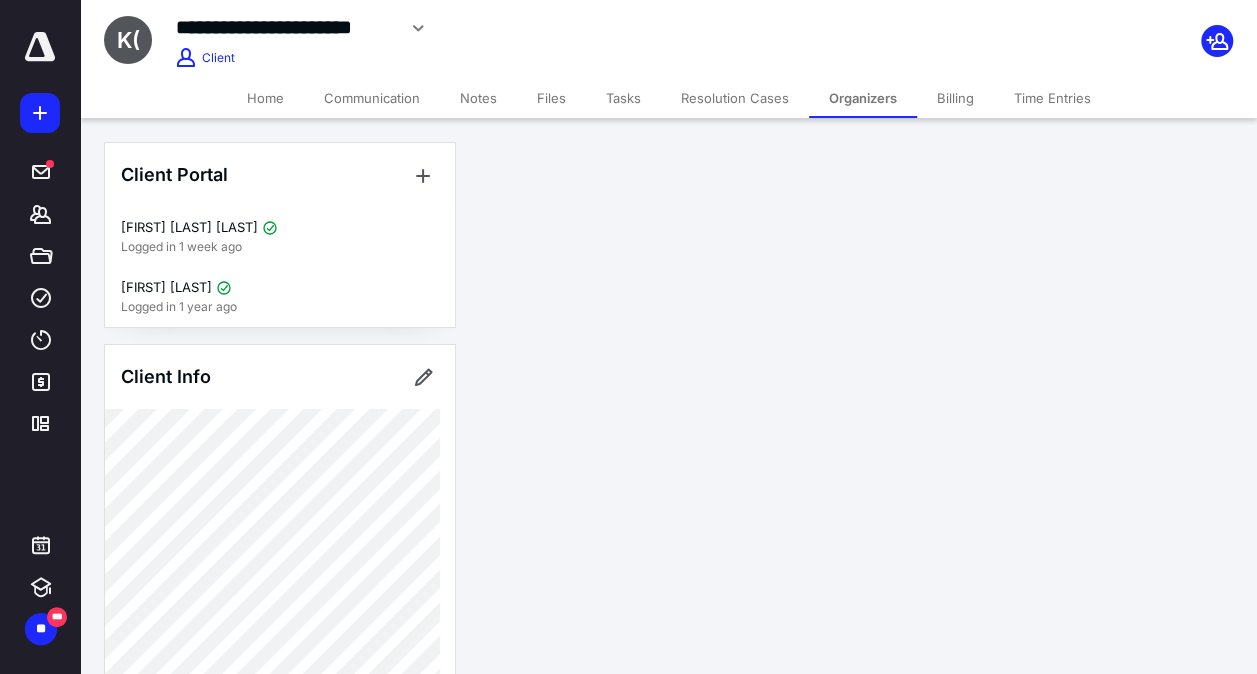 scroll, scrollTop: 0, scrollLeft: 0, axis: both 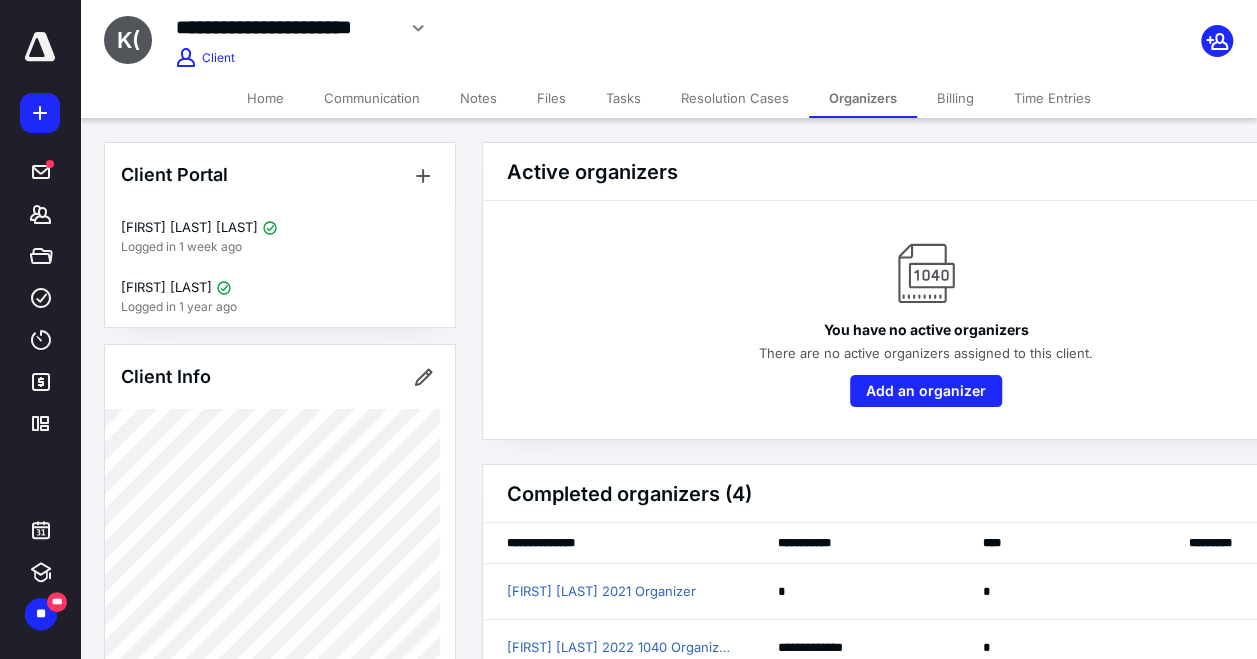 click on "Billing" at bounding box center (955, 98) 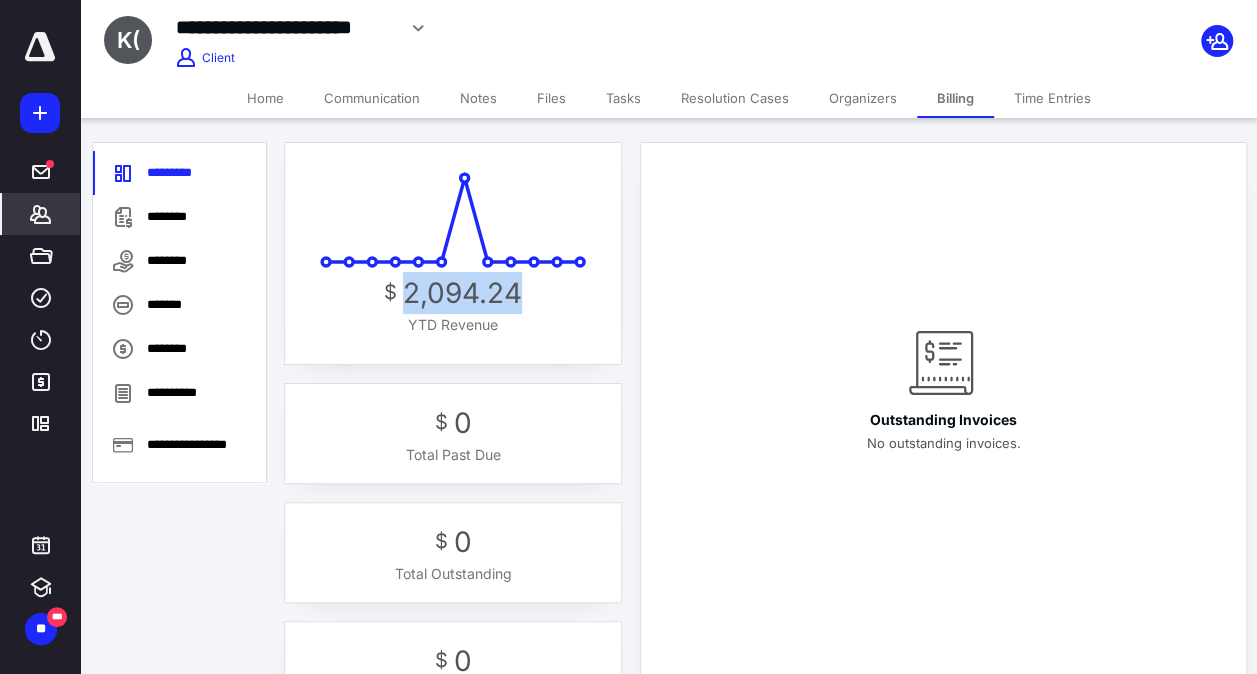drag, startPoint x: 400, startPoint y: 299, endPoint x: 538, endPoint y: 308, distance: 138.29317 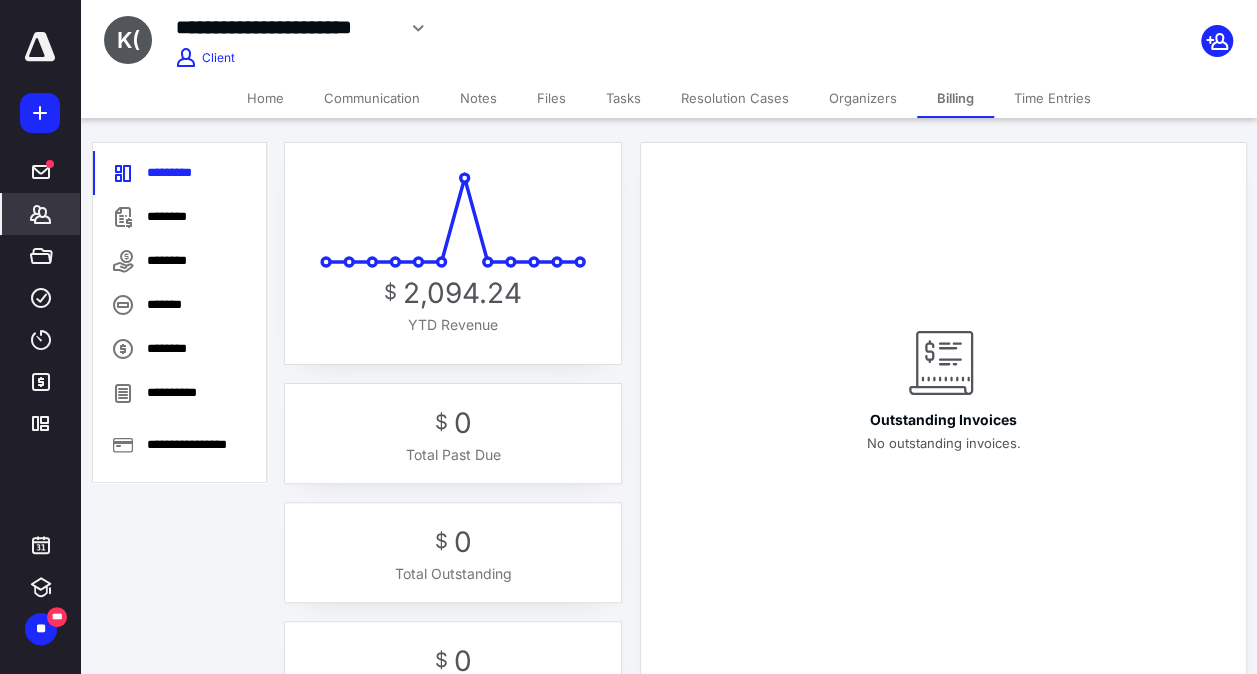 click on "Home" at bounding box center [265, 98] 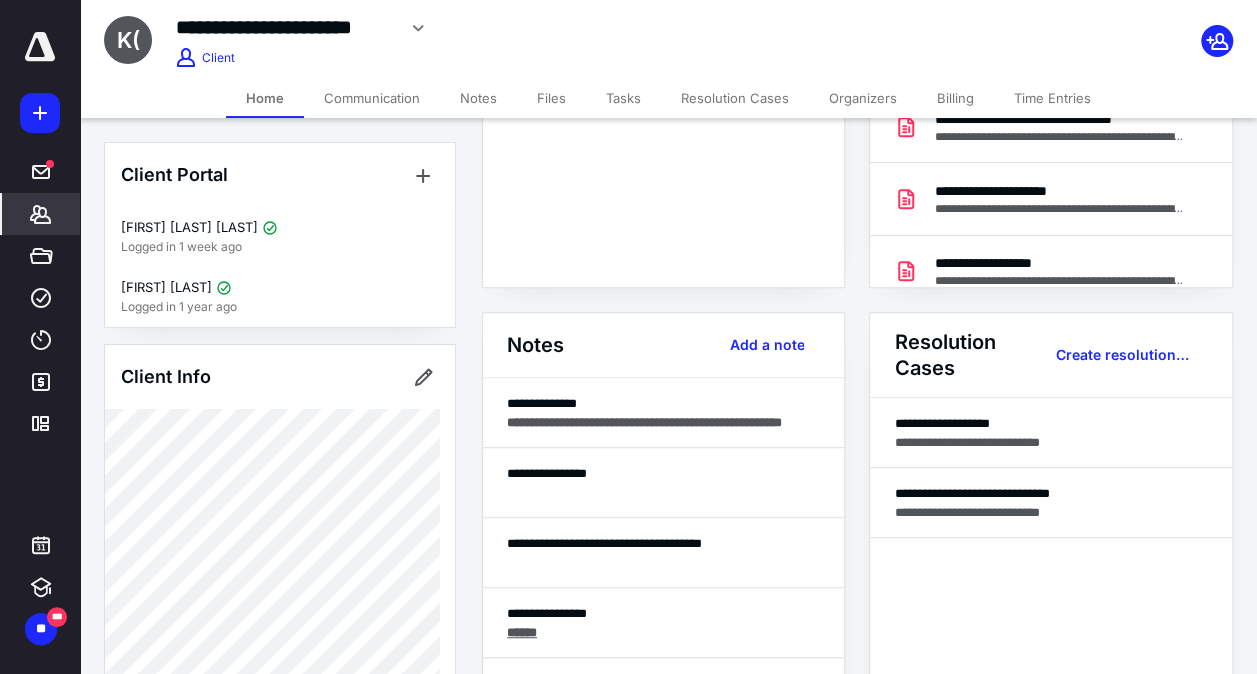 scroll, scrollTop: 400, scrollLeft: 0, axis: vertical 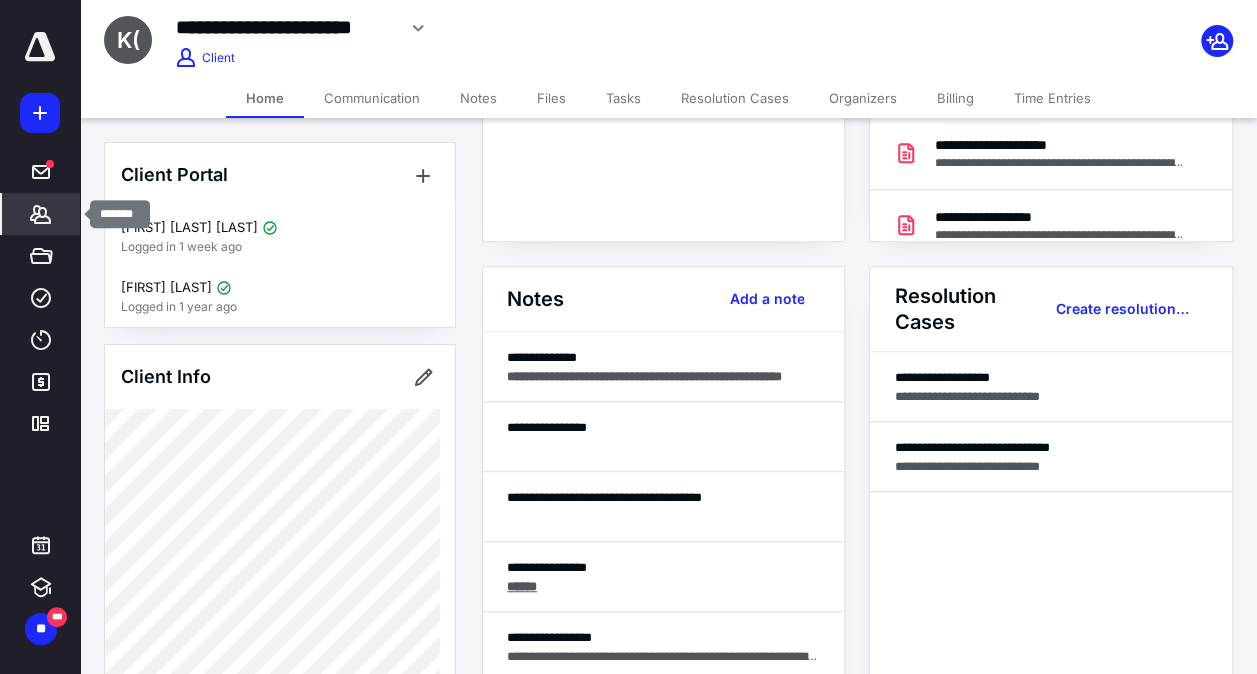 click 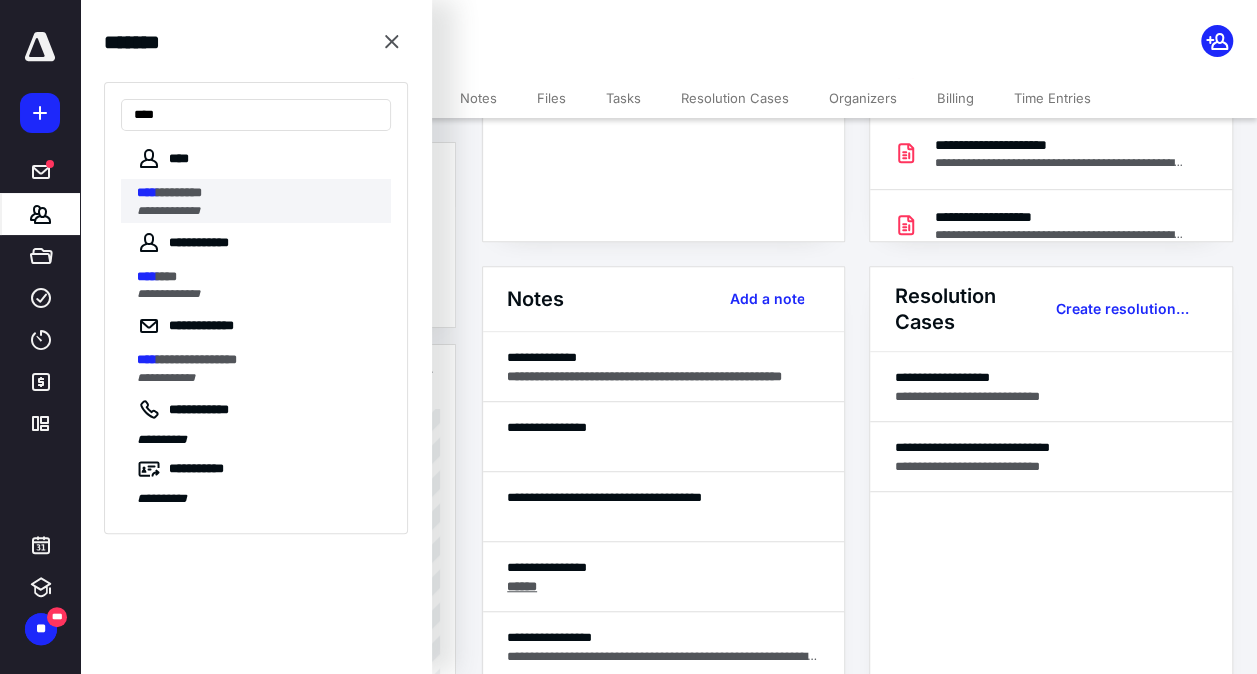 type on "****" 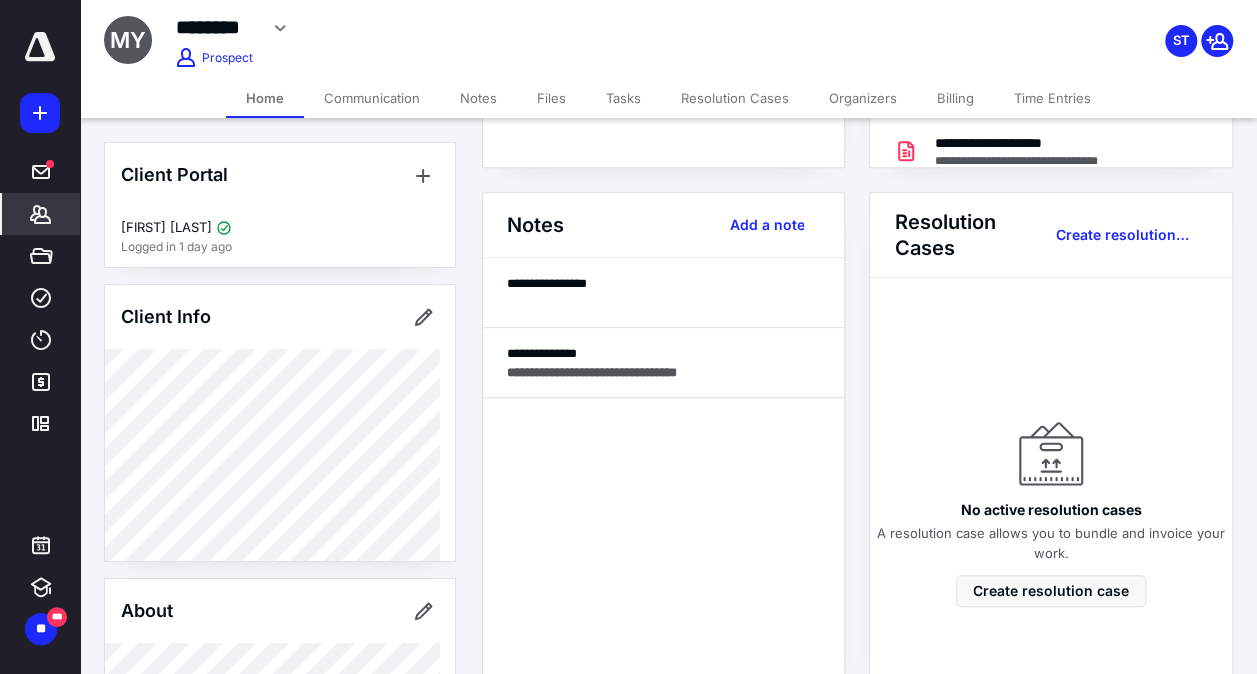 scroll, scrollTop: 500, scrollLeft: 0, axis: vertical 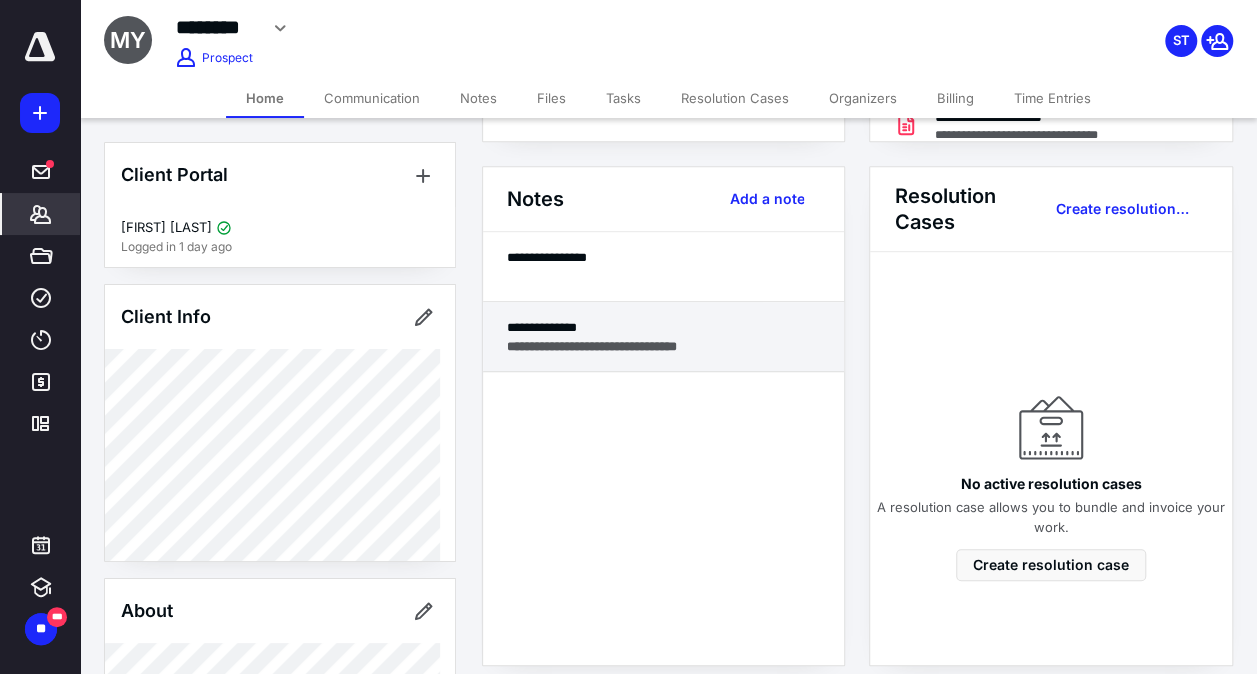 click on "**********" at bounding box center [592, 346] 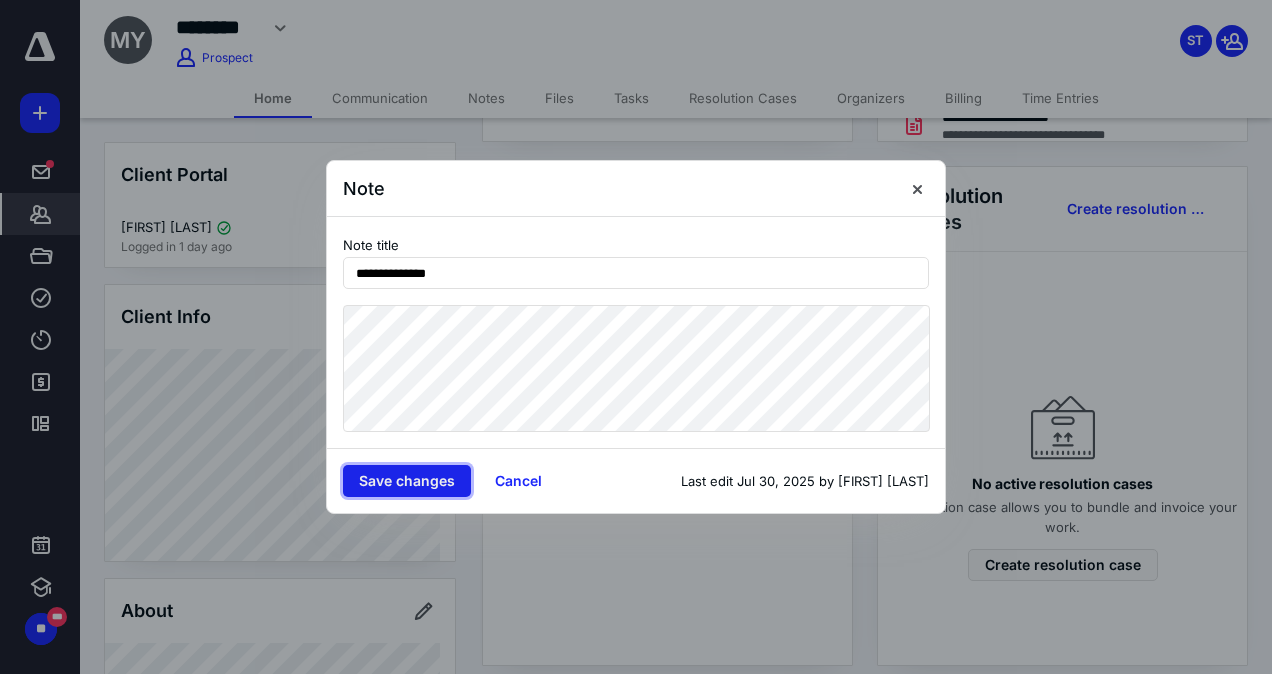 click on "Save changes" at bounding box center (407, 481) 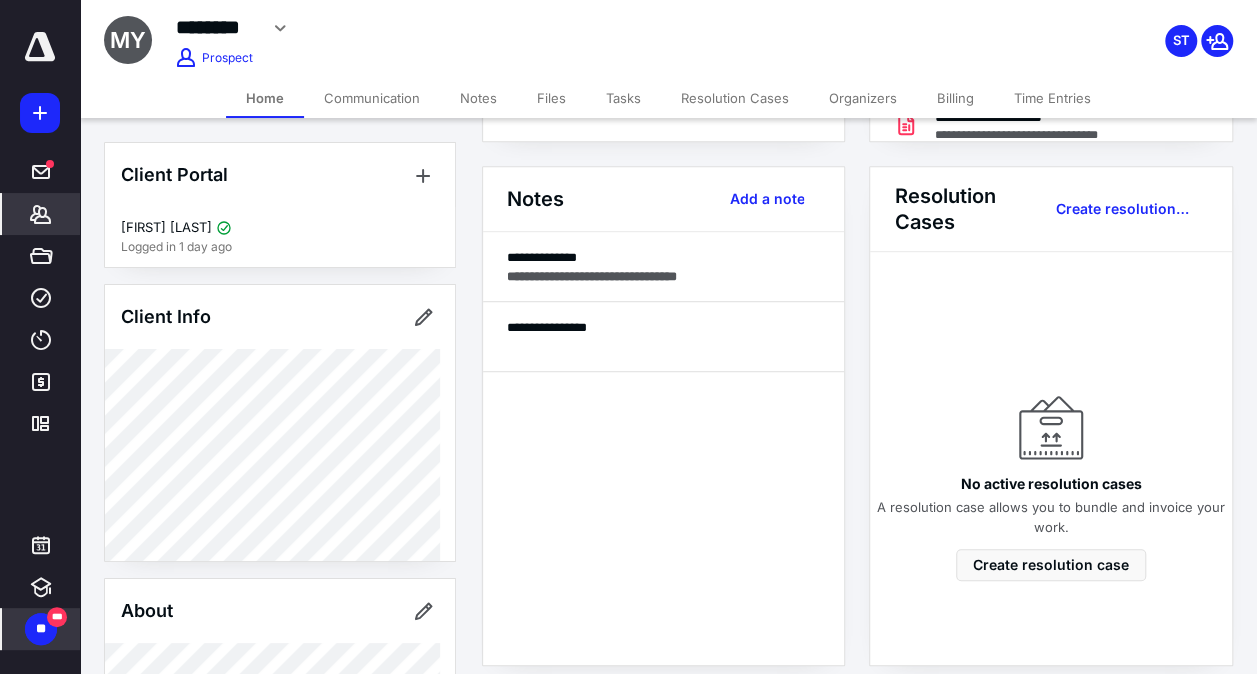 click on "**" at bounding box center (41, 629) 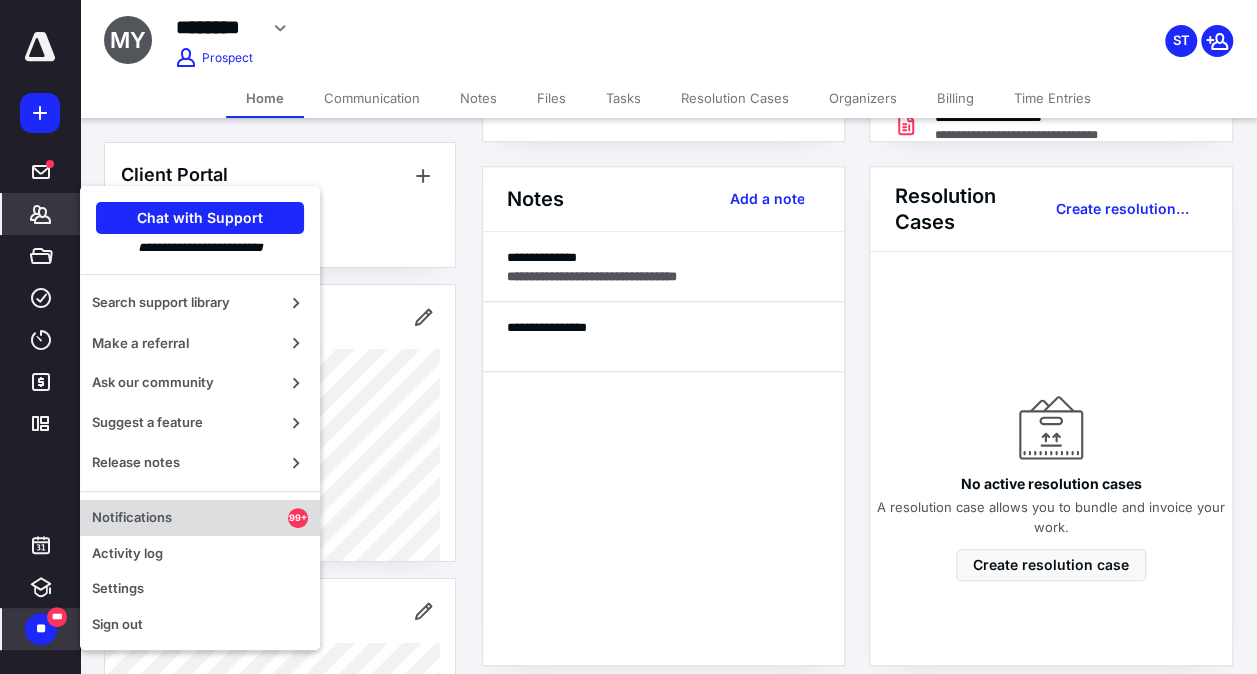 click on "Notifications" at bounding box center [190, 518] 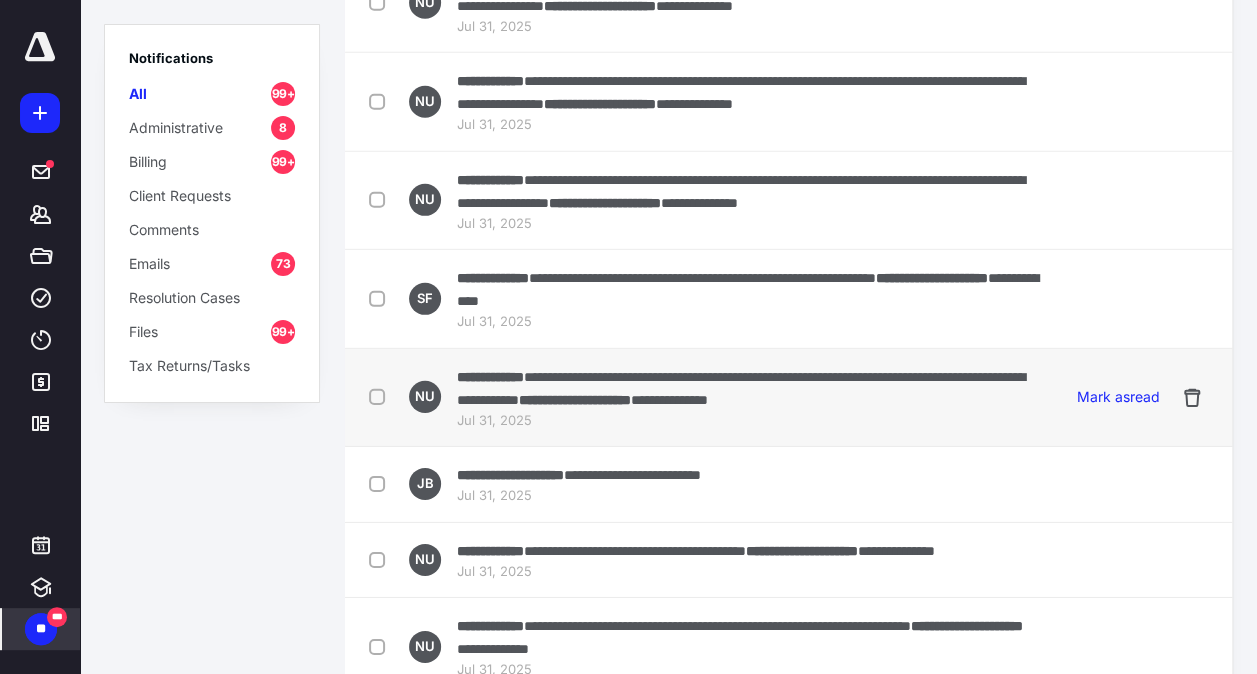 scroll, scrollTop: 3000, scrollLeft: 0, axis: vertical 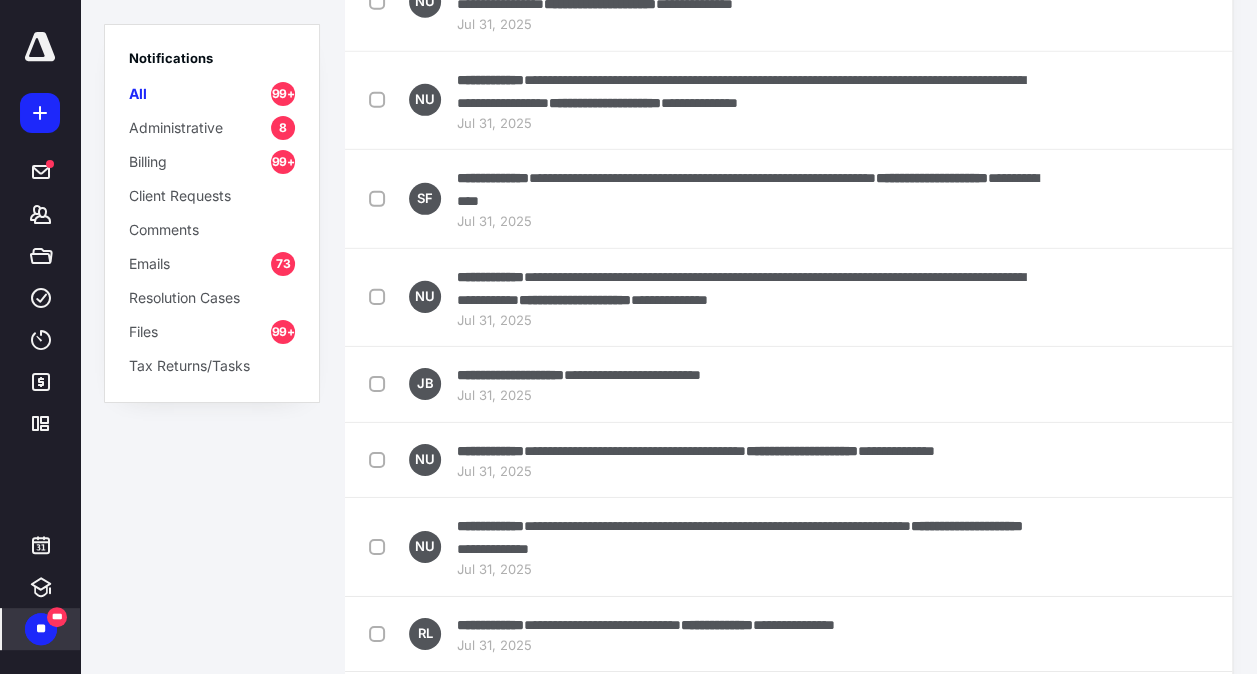 click on "***" at bounding box center [57, 617] 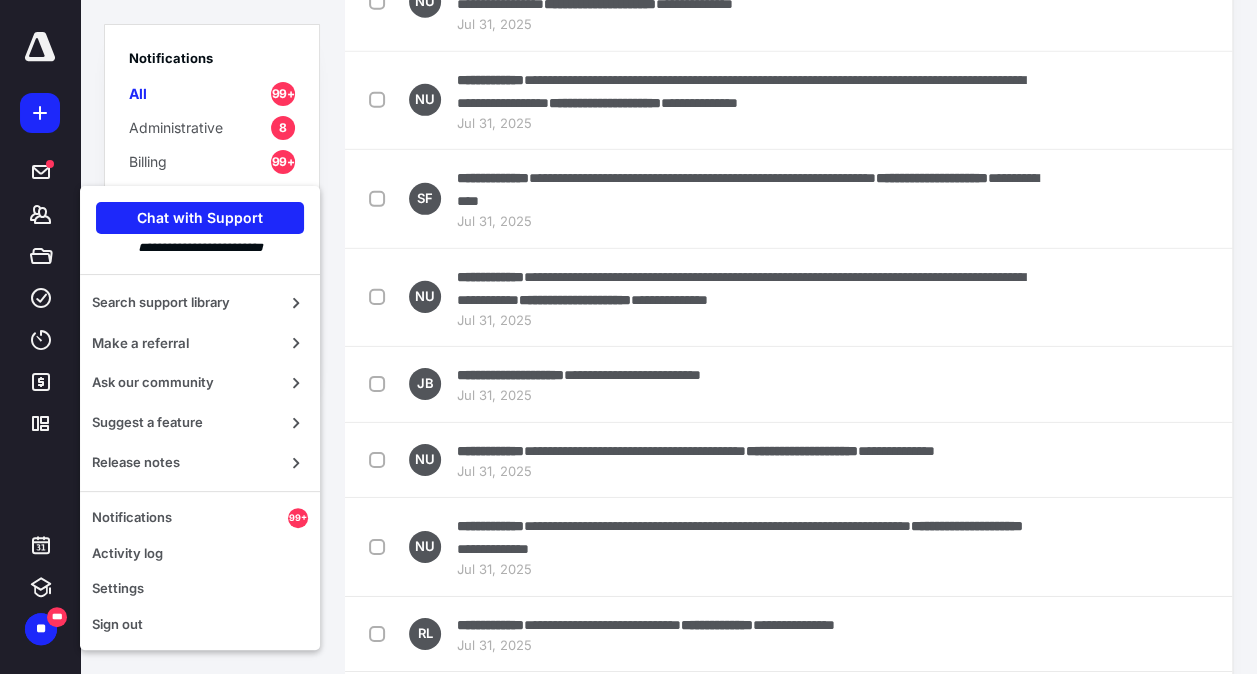 click on "Notifications All 99+ Administrative 8 Billing 99+ Client Requests Comments Emails 73 Resolution Cases Files 99+ Tax Returns/Tasks" at bounding box center [212, 337] 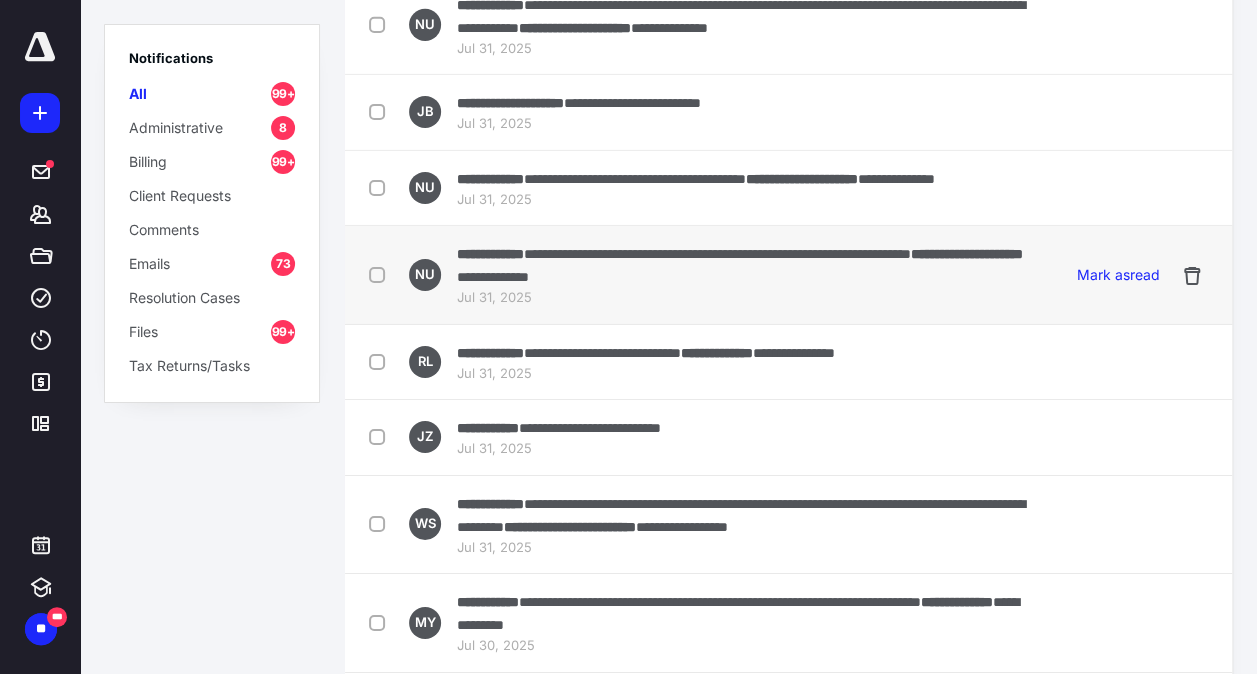scroll, scrollTop: 3300, scrollLeft: 0, axis: vertical 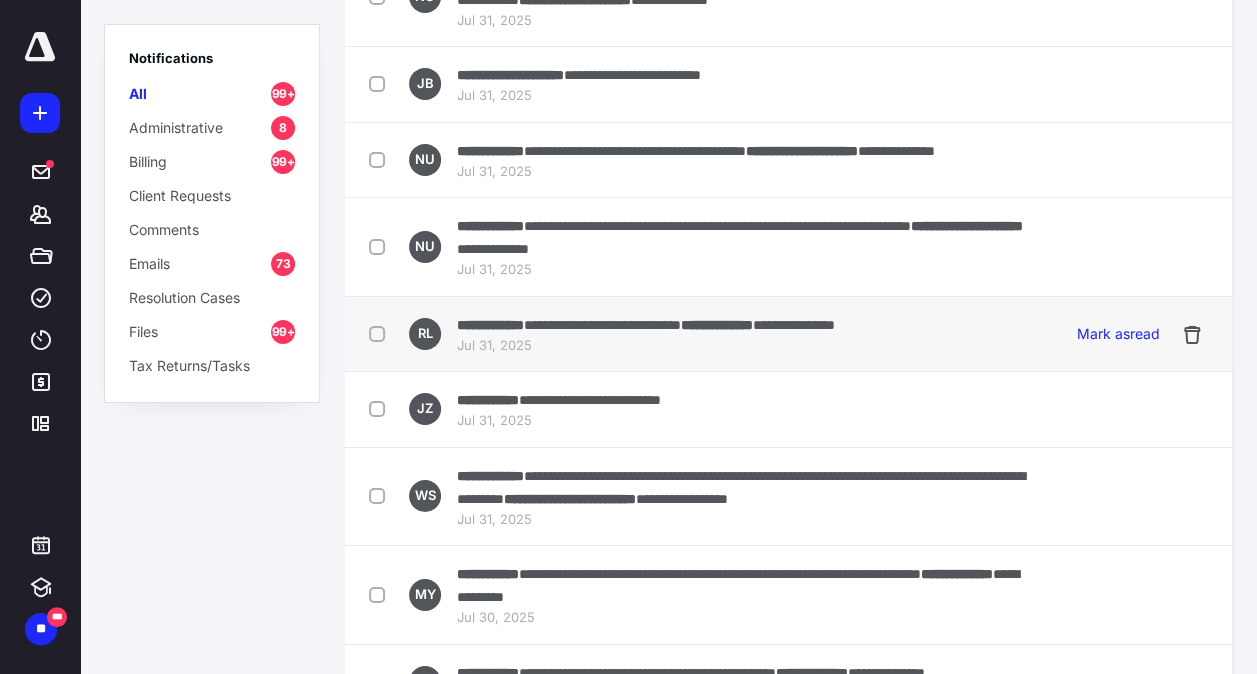 click on "**********" at bounding box center (717, 325) 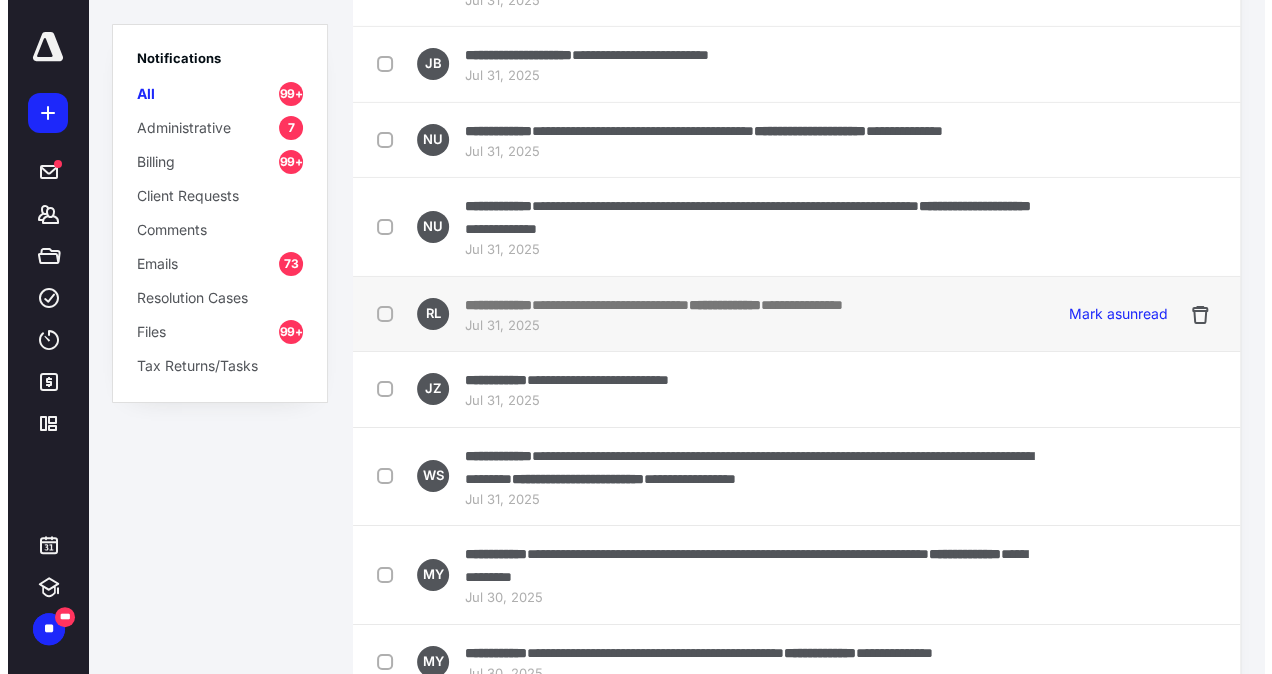 scroll, scrollTop: 0, scrollLeft: 0, axis: both 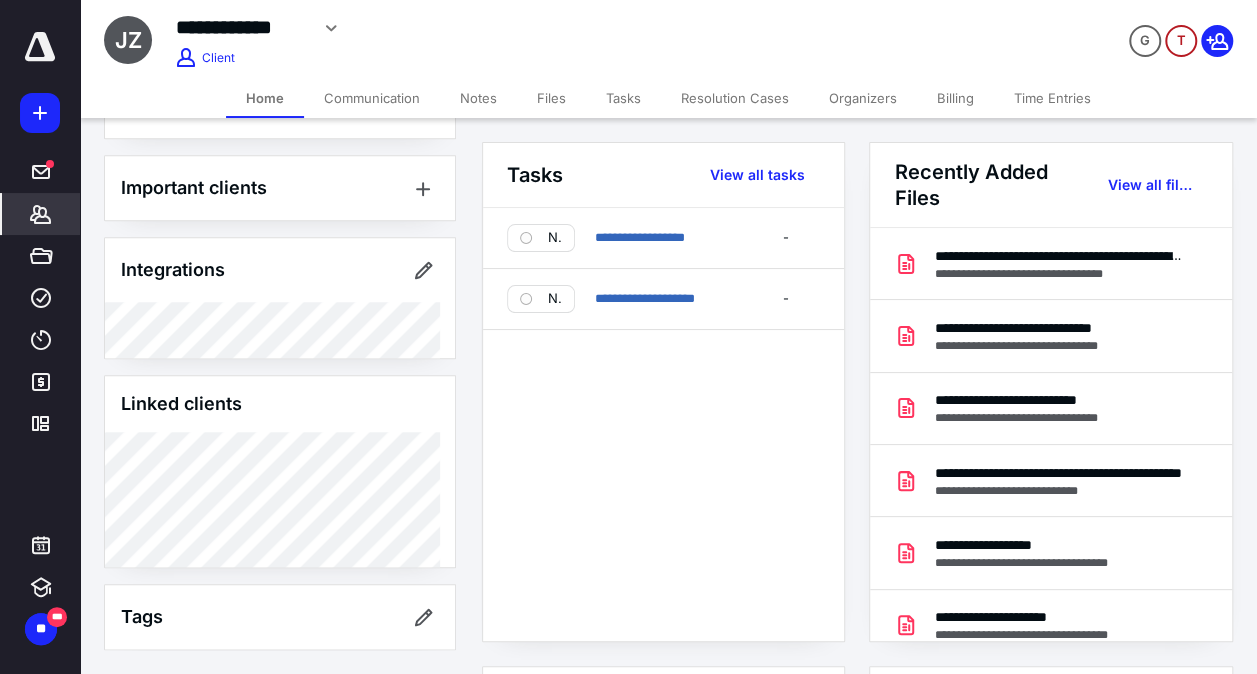 drag, startPoint x: 312, startPoint y: 92, endPoint x: 252, endPoint y: 109, distance: 62.361847 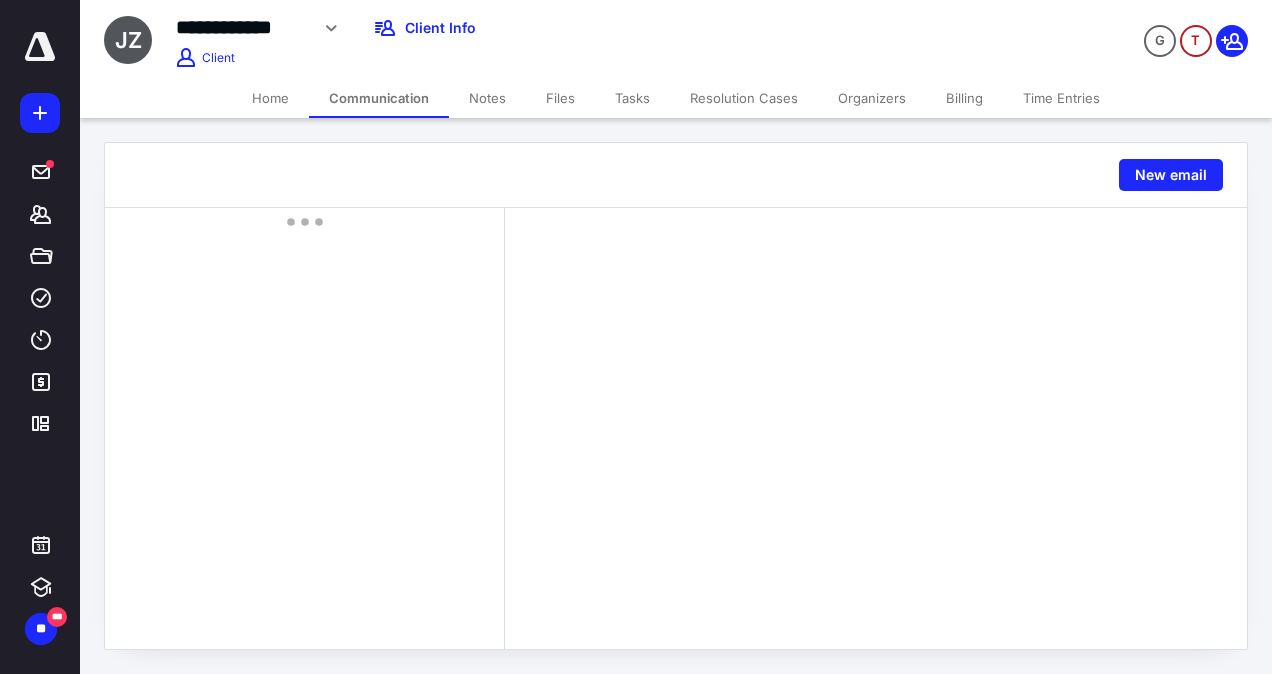 click on "Home" at bounding box center (270, 98) 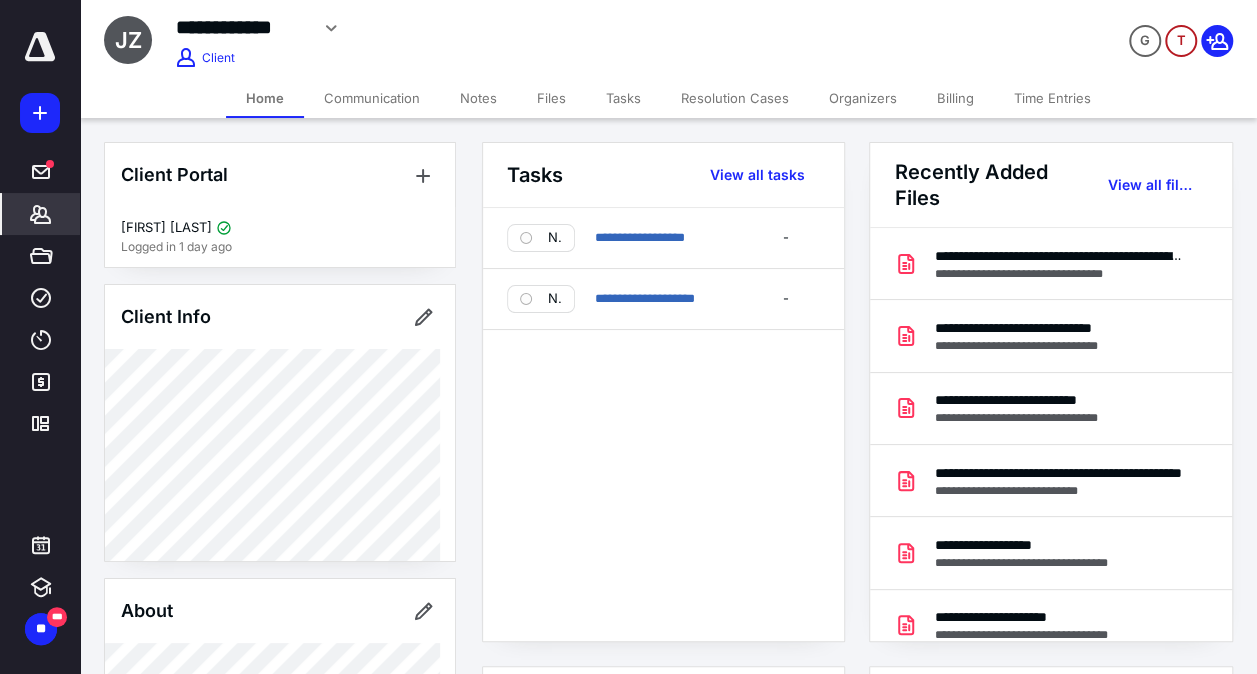 click 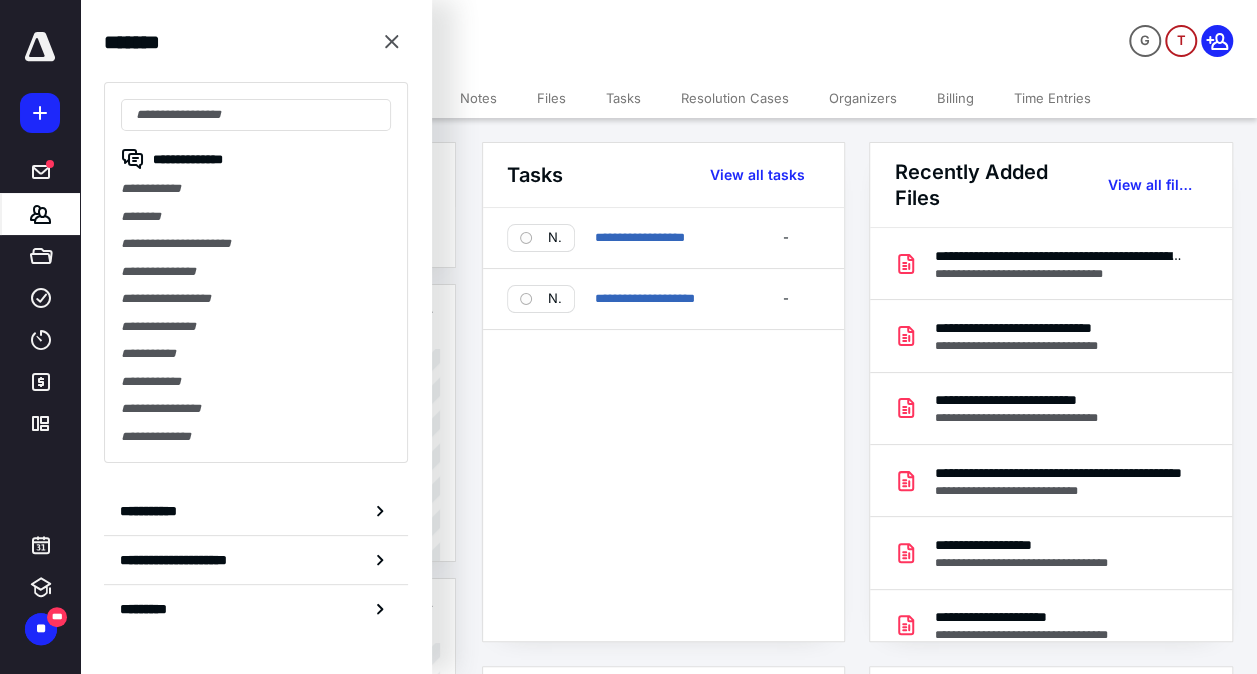 click at bounding box center [392, 42] 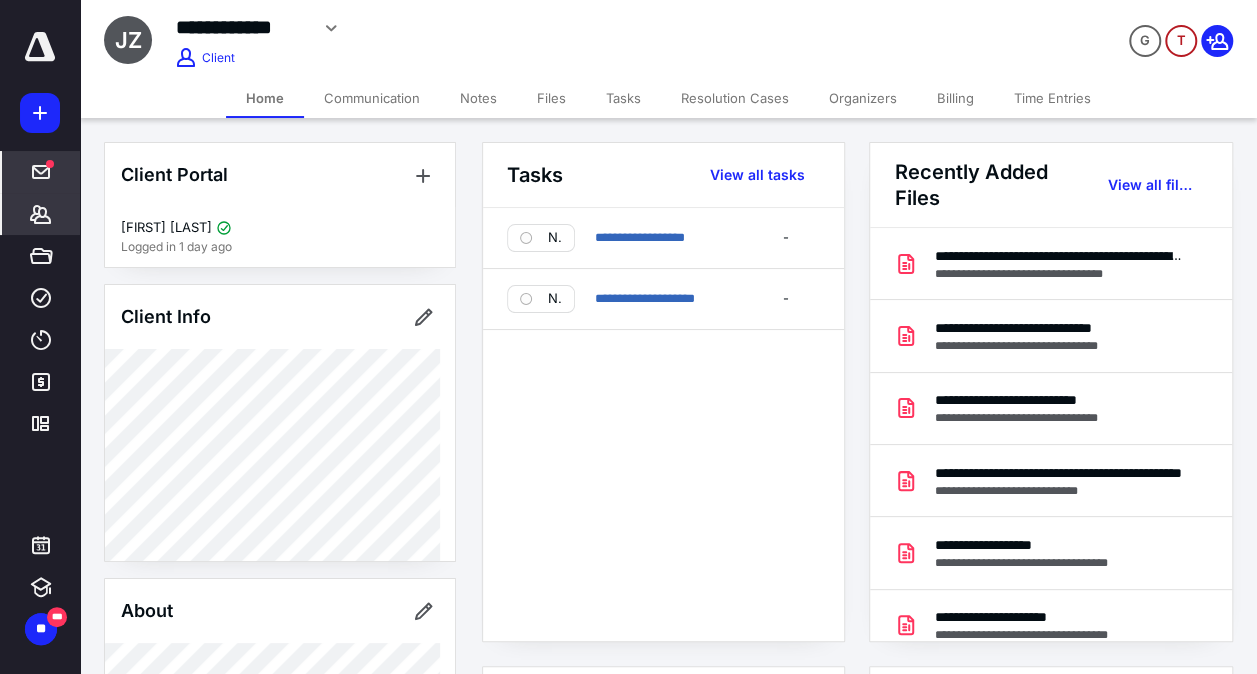 click 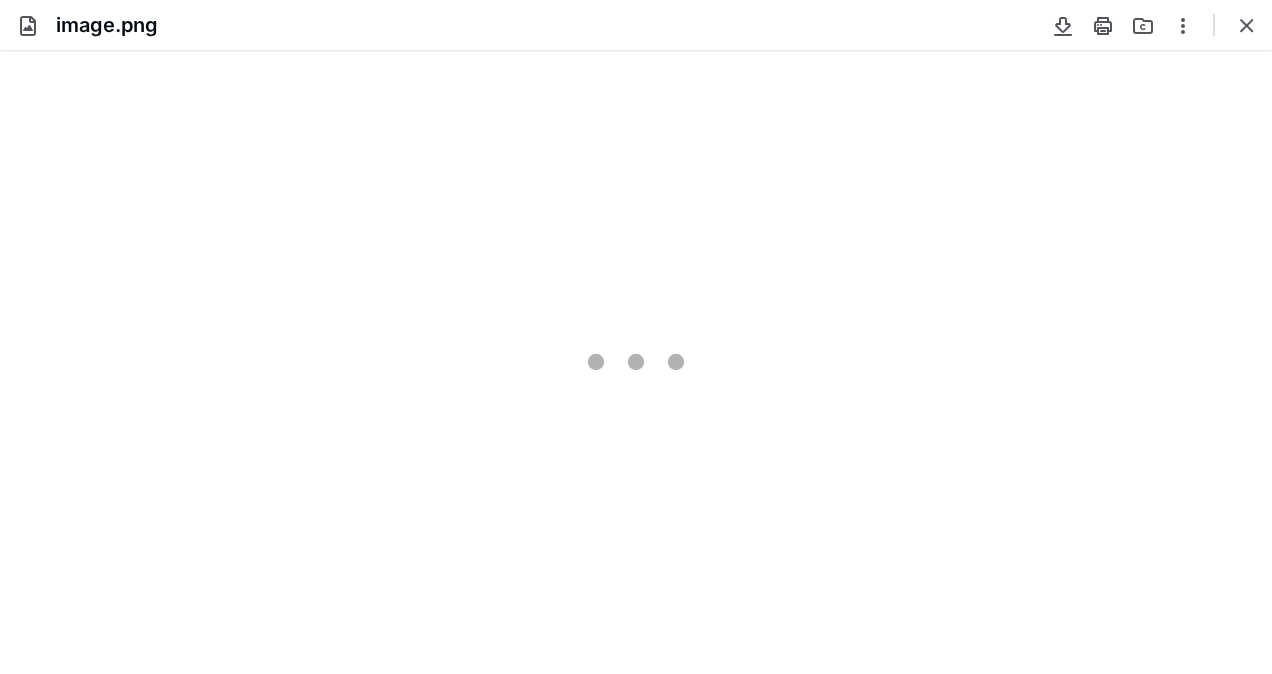 scroll, scrollTop: 0, scrollLeft: 0, axis: both 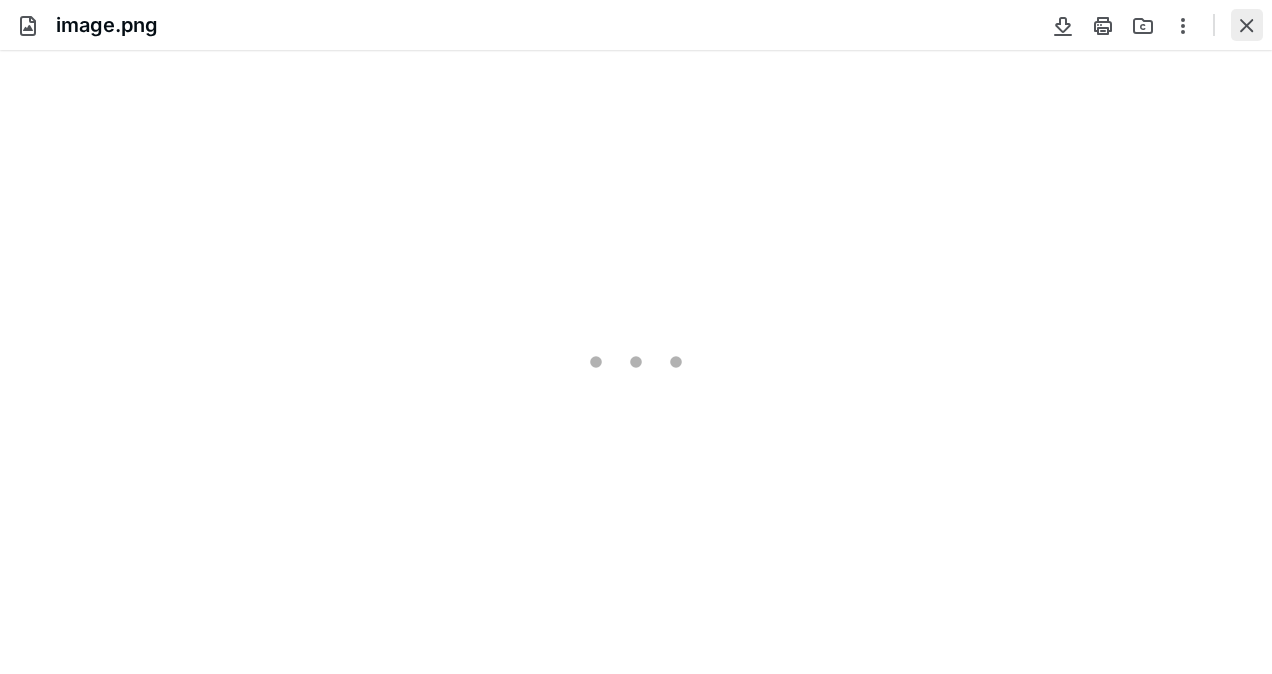 type on "95" 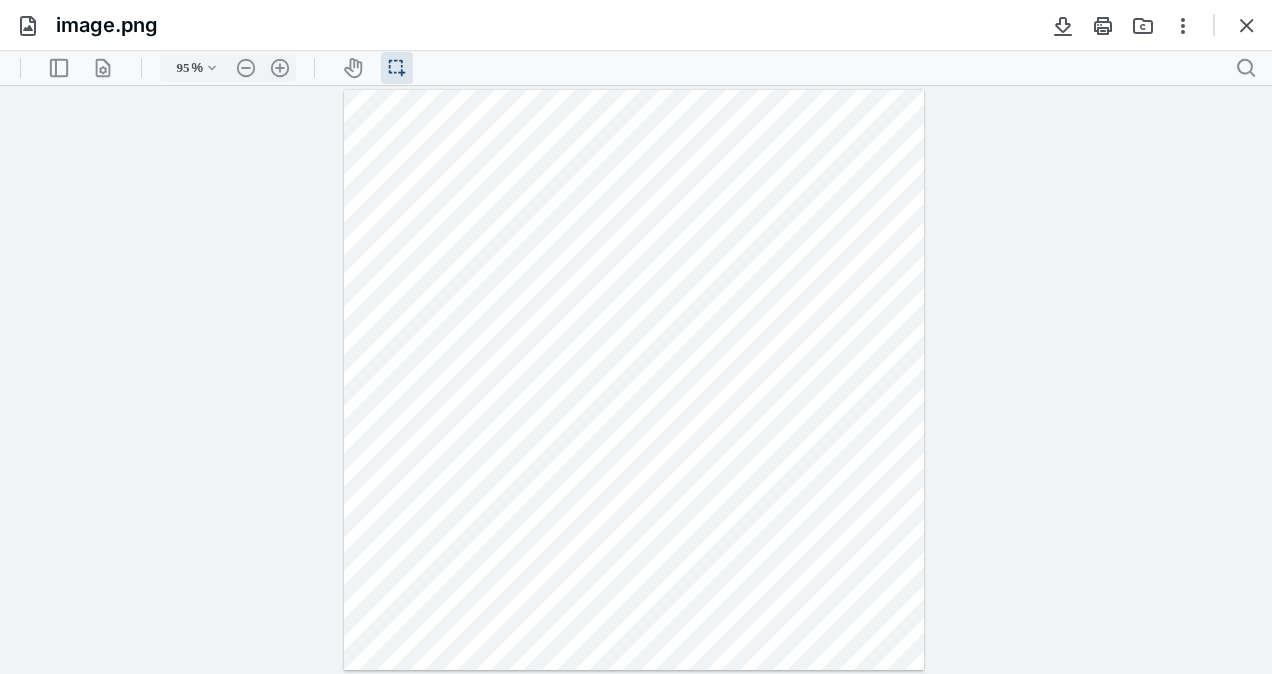 click at bounding box center [1247, 25] 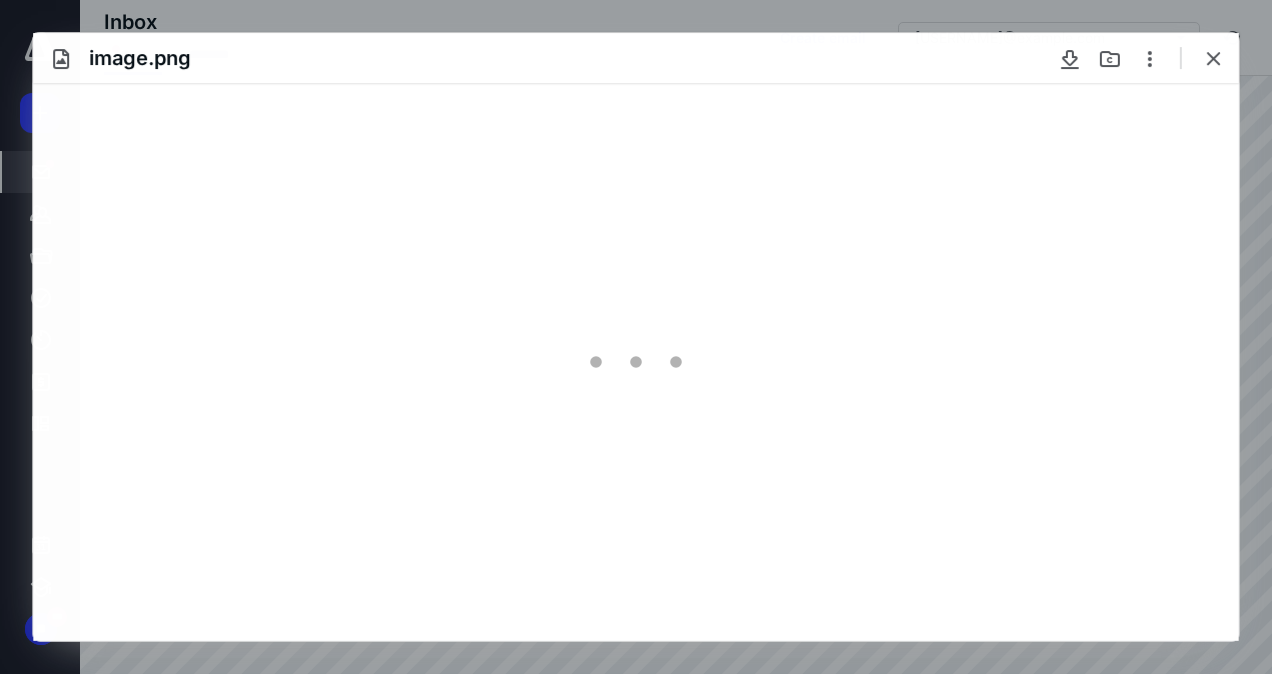 scroll, scrollTop: 0, scrollLeft: 0, axis: both 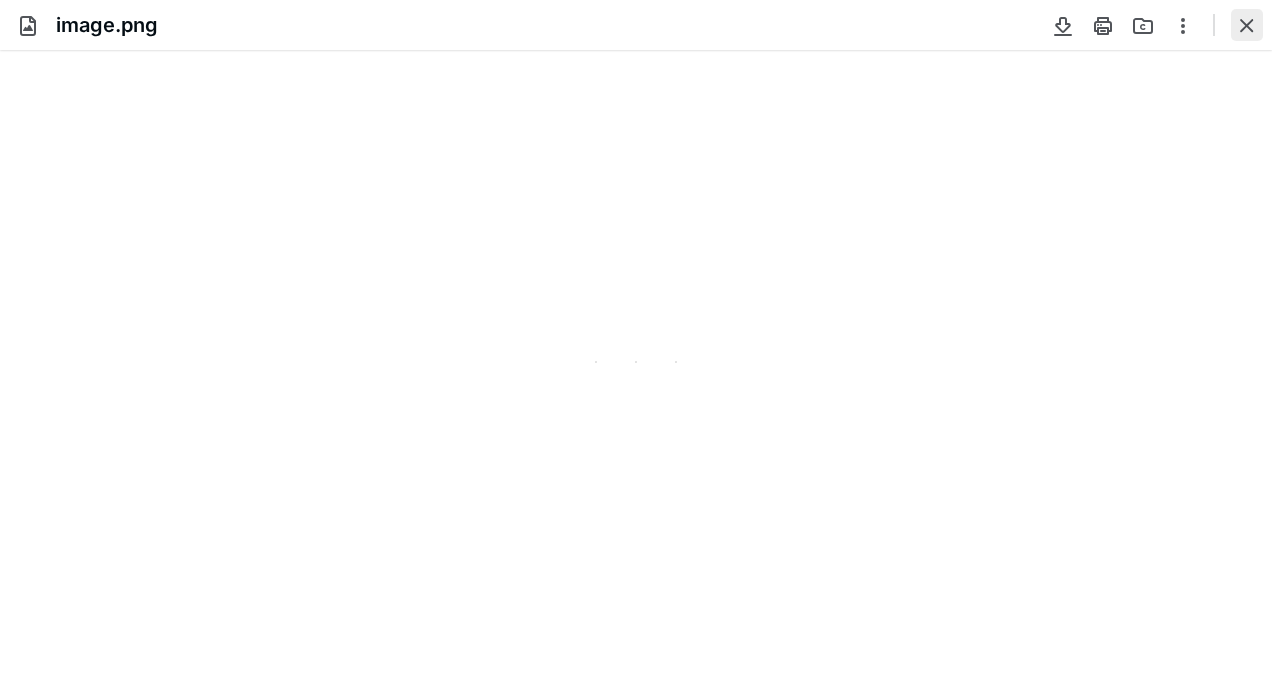 type on "95" 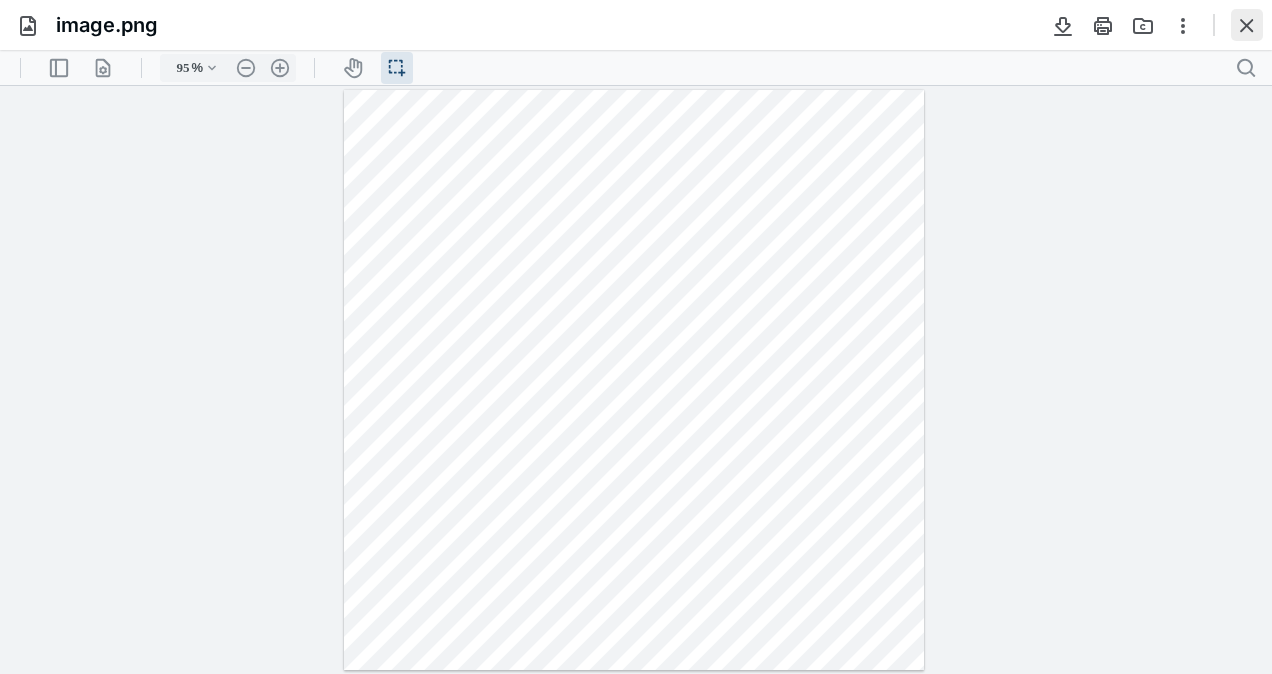 click at bounding box center [1247, 25] 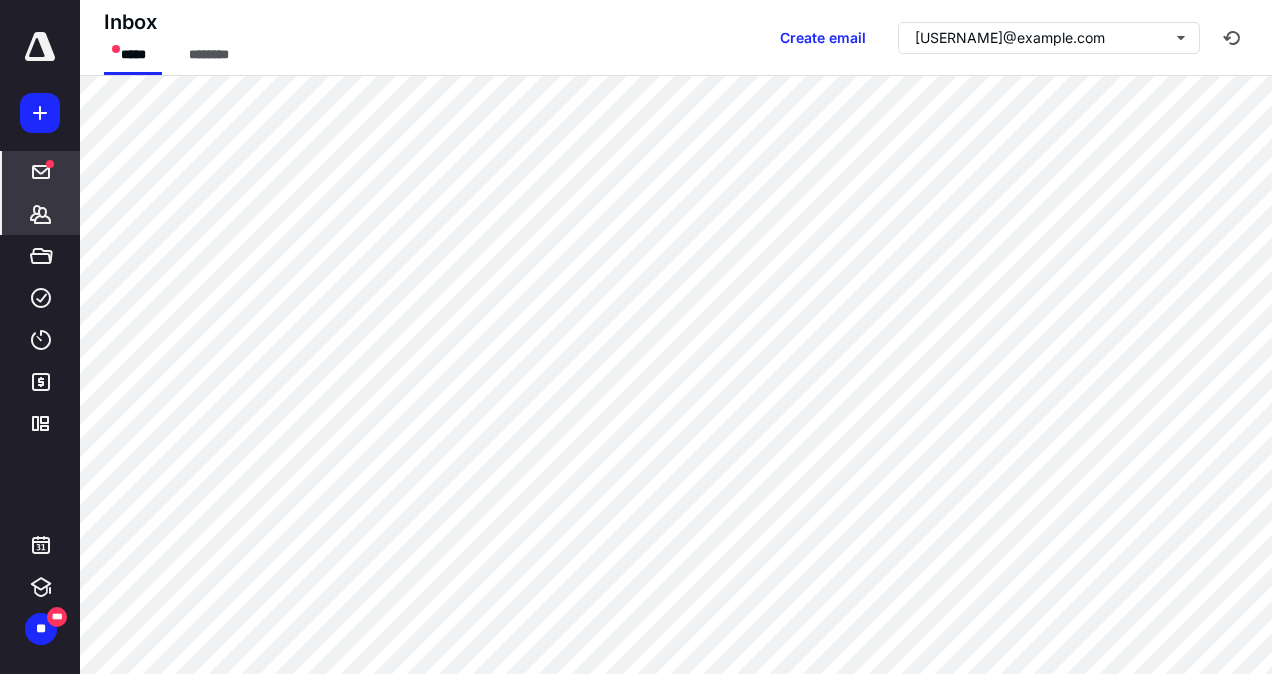 click on "*******" at bounding box center (41, 214) 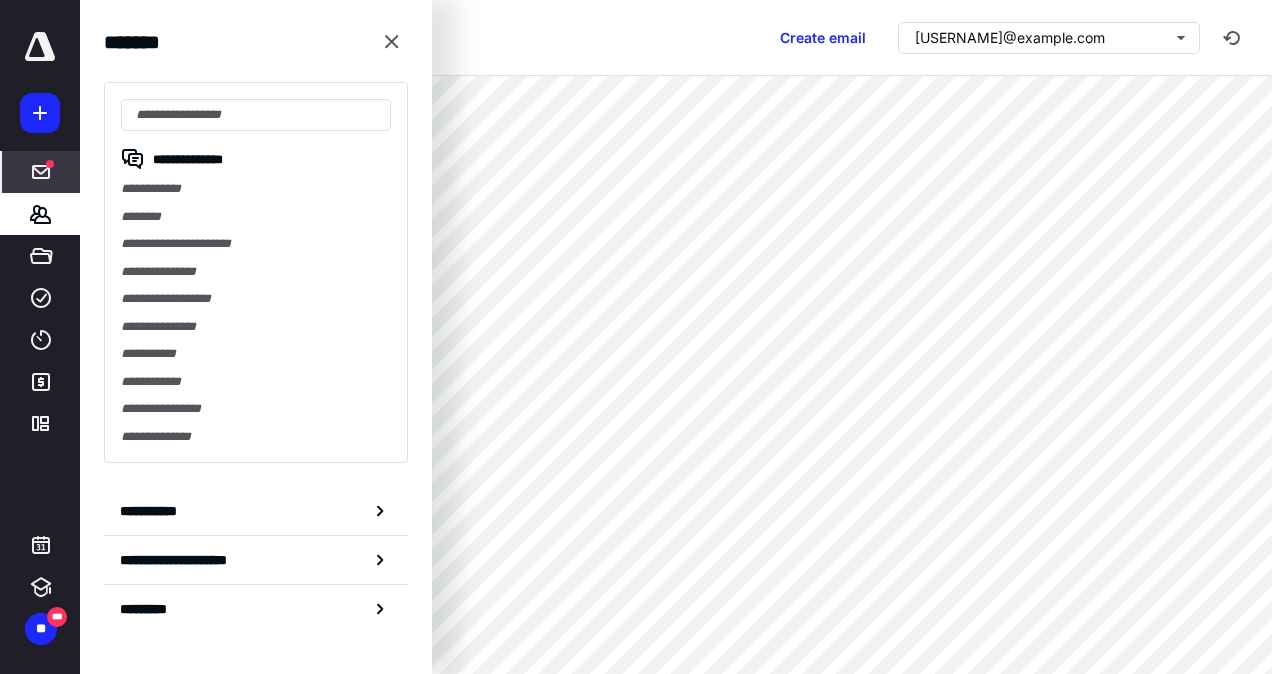 click on "*****" at bounding box center [41, 172] 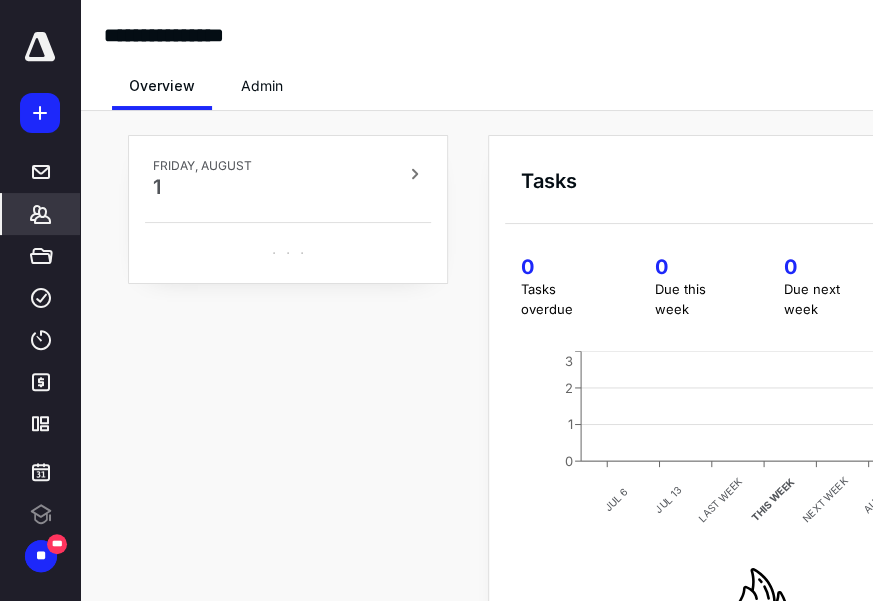 scroll, scrollTop: 0, scrollLeft: 0, axis: both 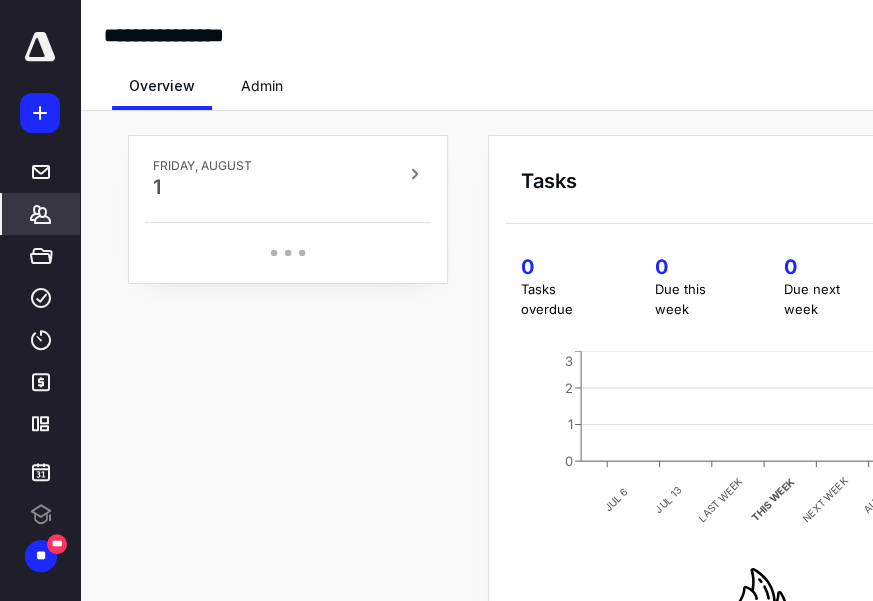 click on "*******" at bounding box center [41, 214] 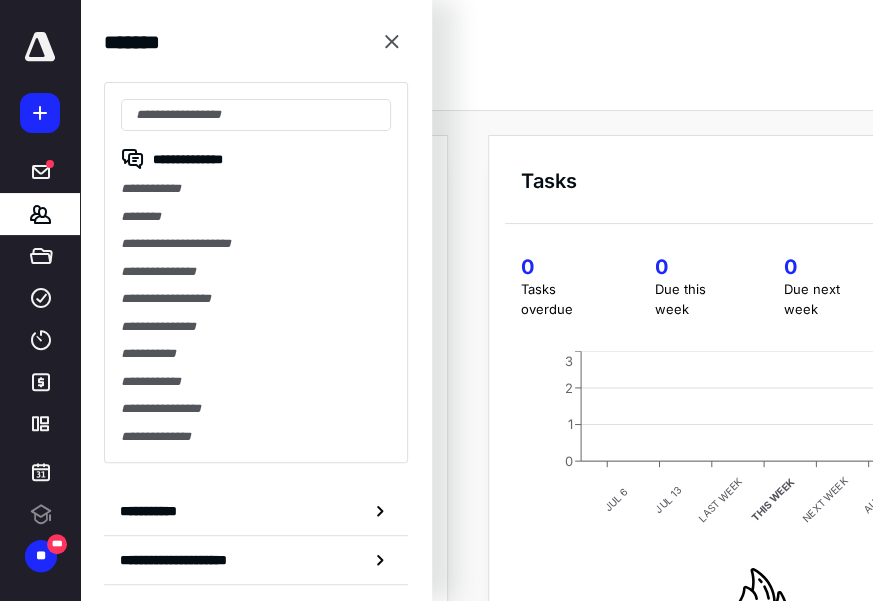 scroll, scrollTop: 0, scrollLeft: 0, axis: both 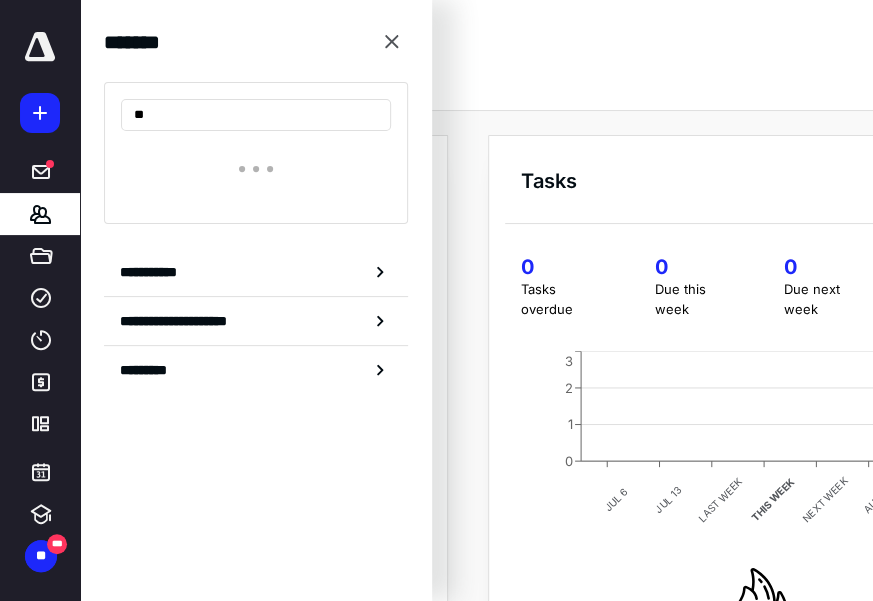 type on "*" 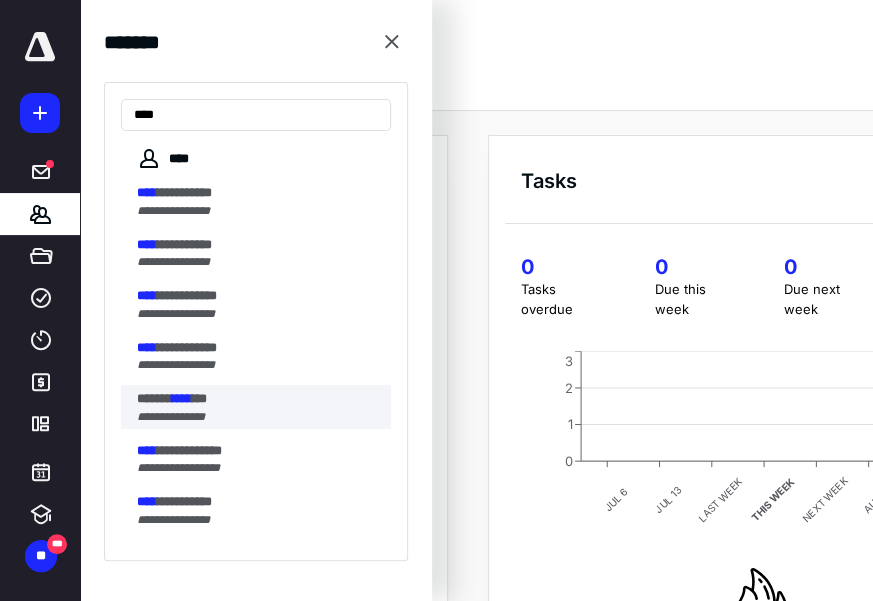 type on "****" 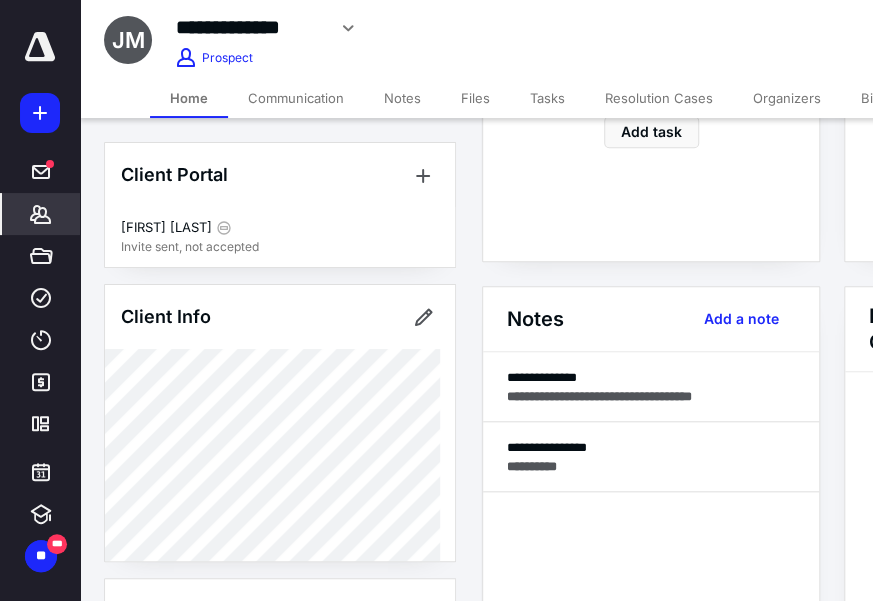 scroll, scrollTop: 600, scrollLeft: 0, axis: vertical 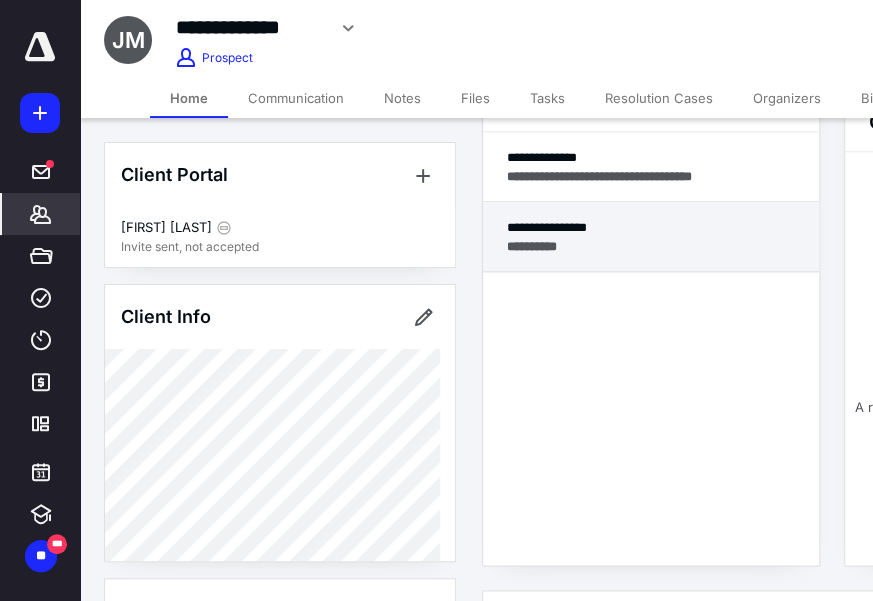 click on "**********" at bounding box center [651, 246] 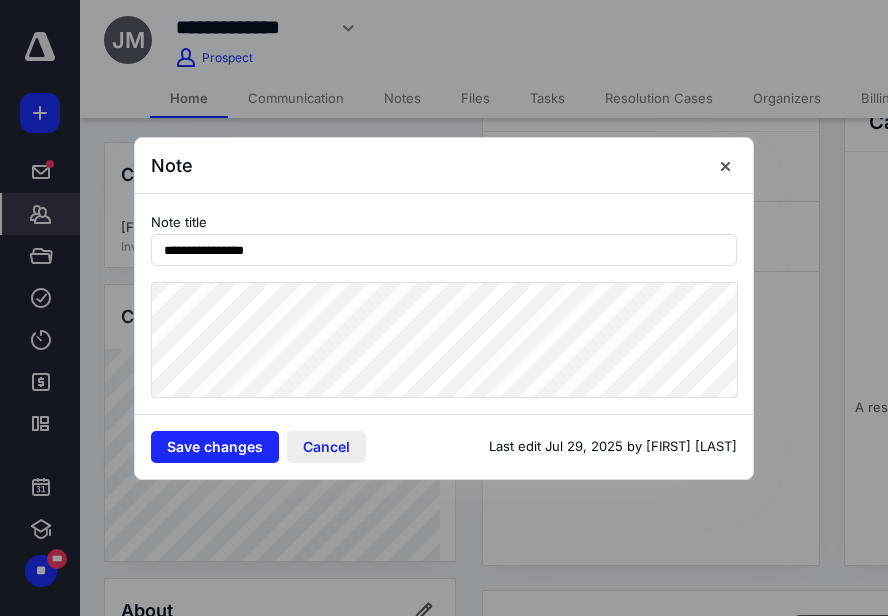 click on "Cancel" at bounding box center (326, 447) 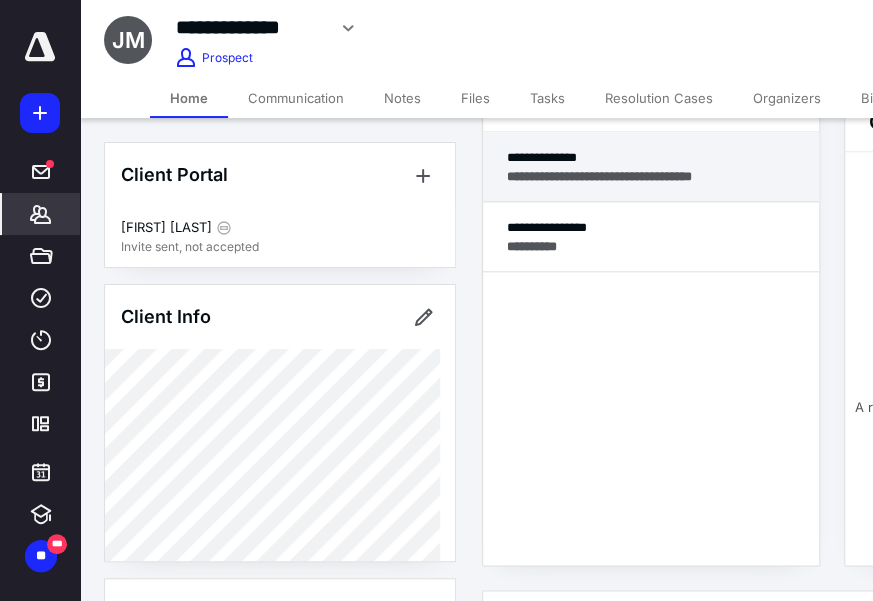 click on "**********" at bounding box center (651, 176) 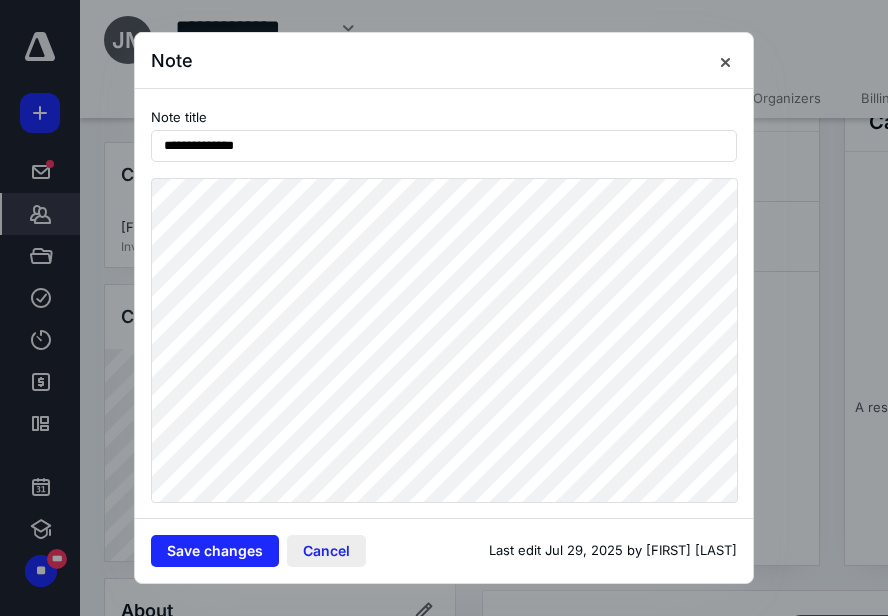 click on "Cancel" at bounding box center (326, 551) 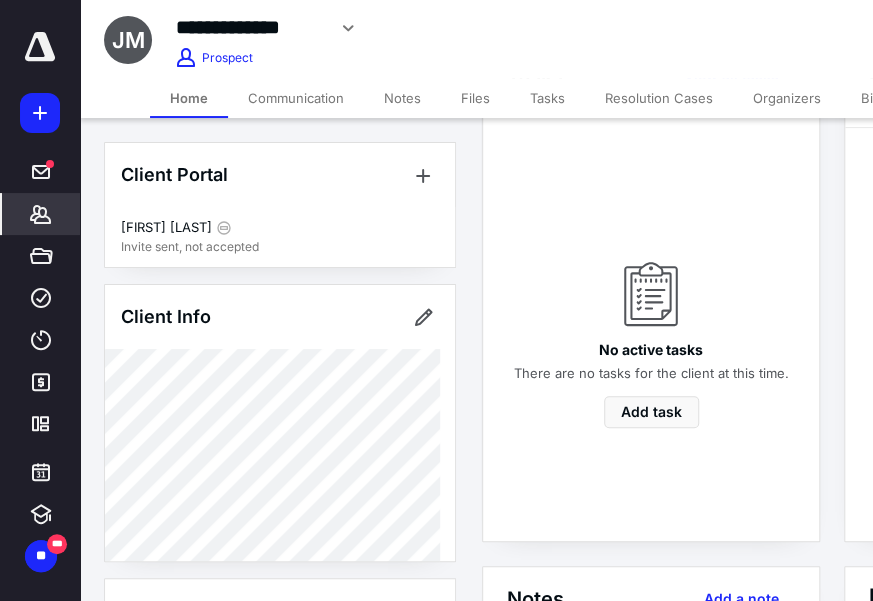 scroll, scrollTop: 0, scrollLeft: 0, axis: both 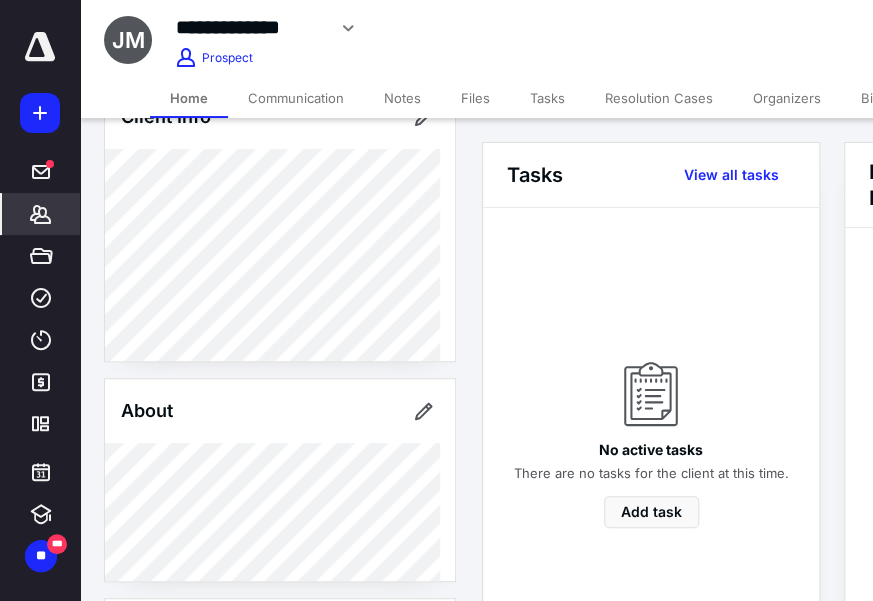 click on "*******" at bounding box center [41, 214] 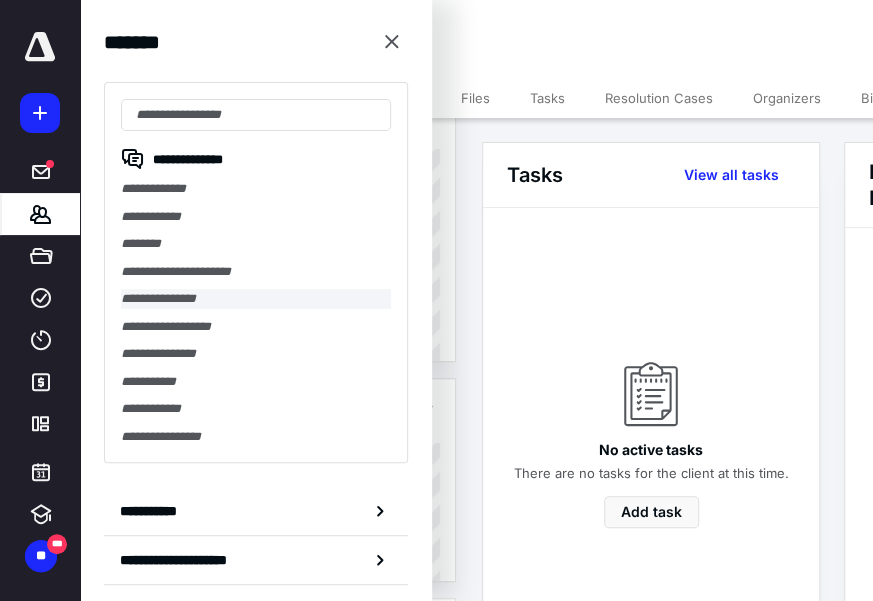 click on "**********" at bounding box center [256, 299] 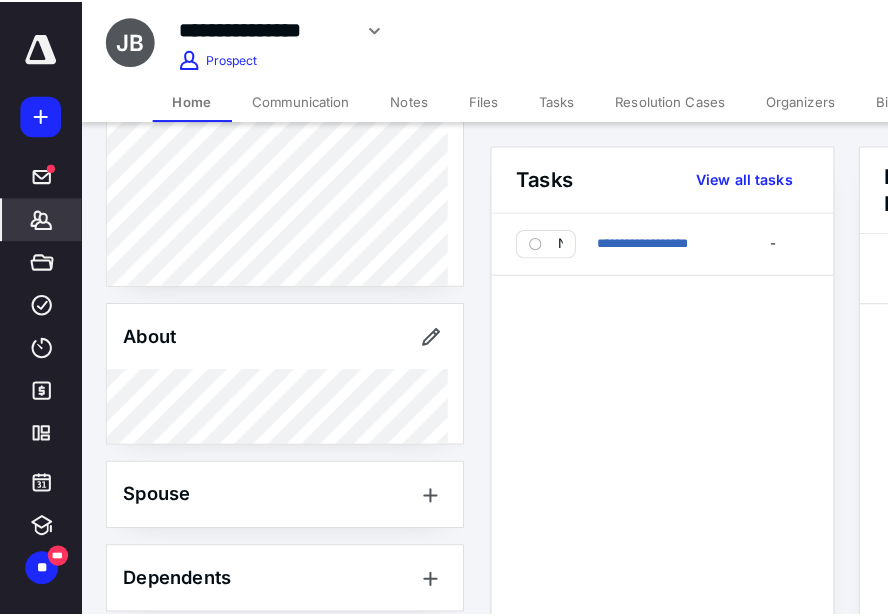 scroll, scrollTop: 300, scrollLeft: 0, axis: vertical 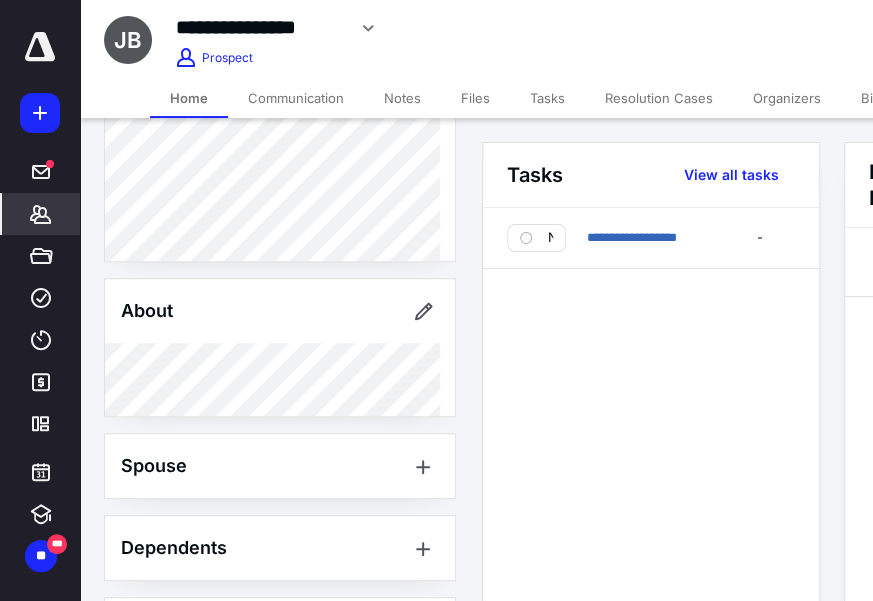 click on "About" at bounding box center [280, 311] 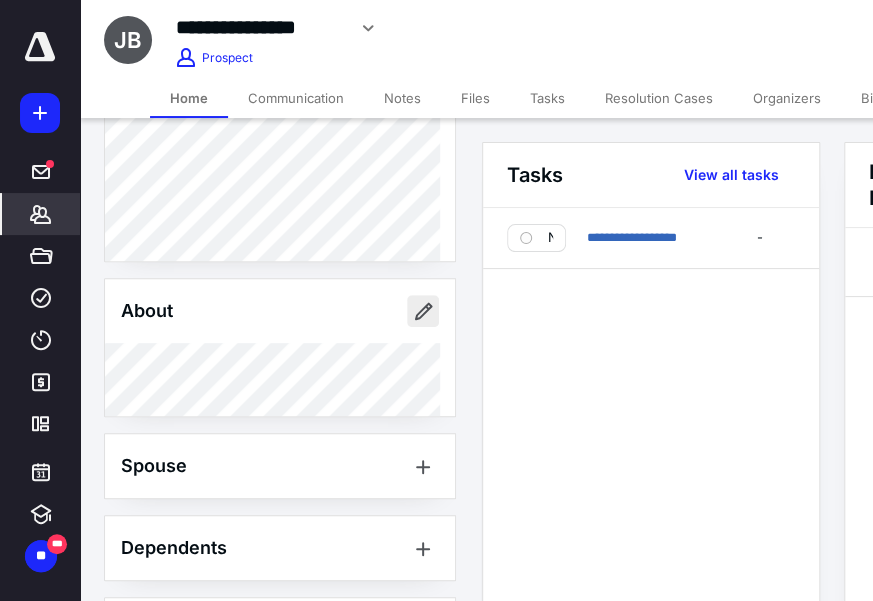 click at bounding box center (423, 311) 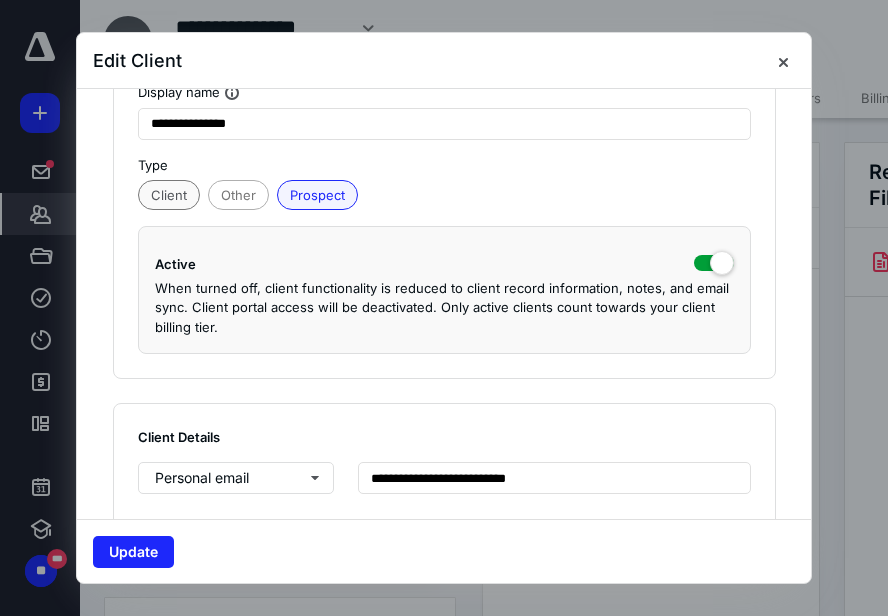 click on "Client" at bounding box center (169, 195) 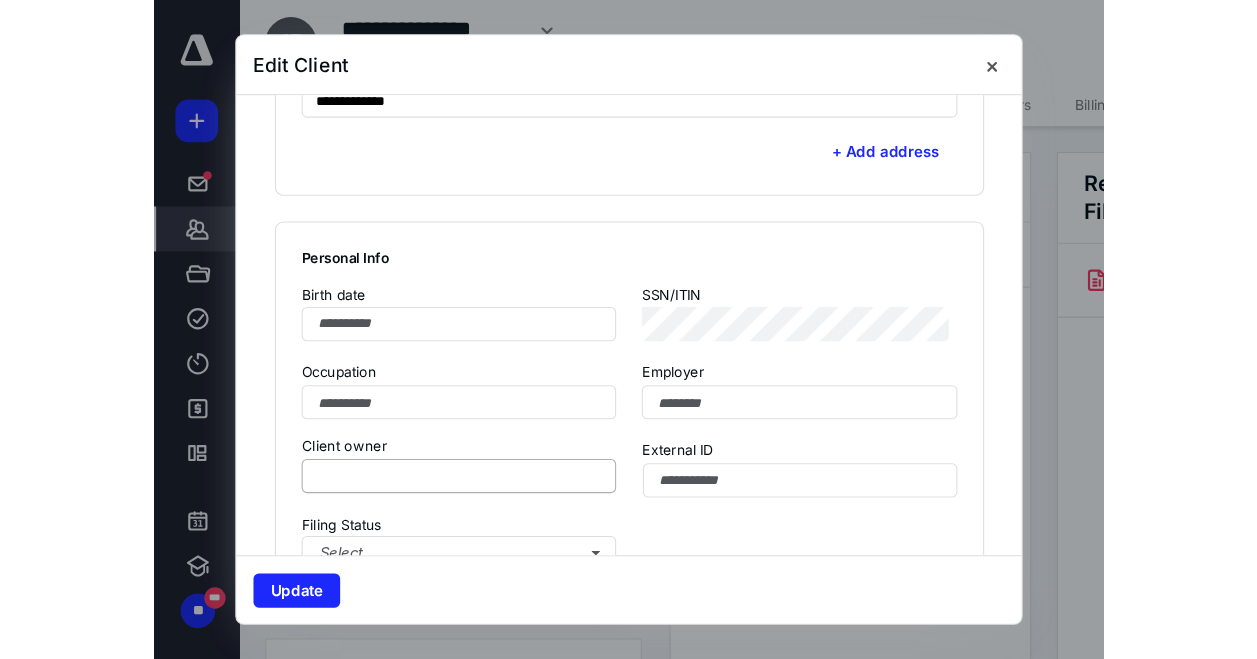scroll, scrollTop: 1000, scrollLeft: 0, axis: vertical 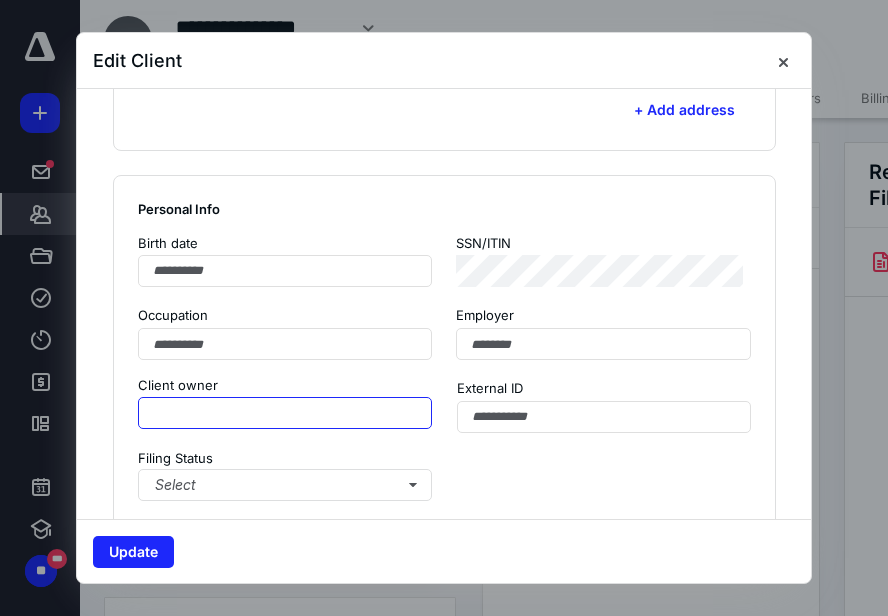 click at bounding box center (285, 413) 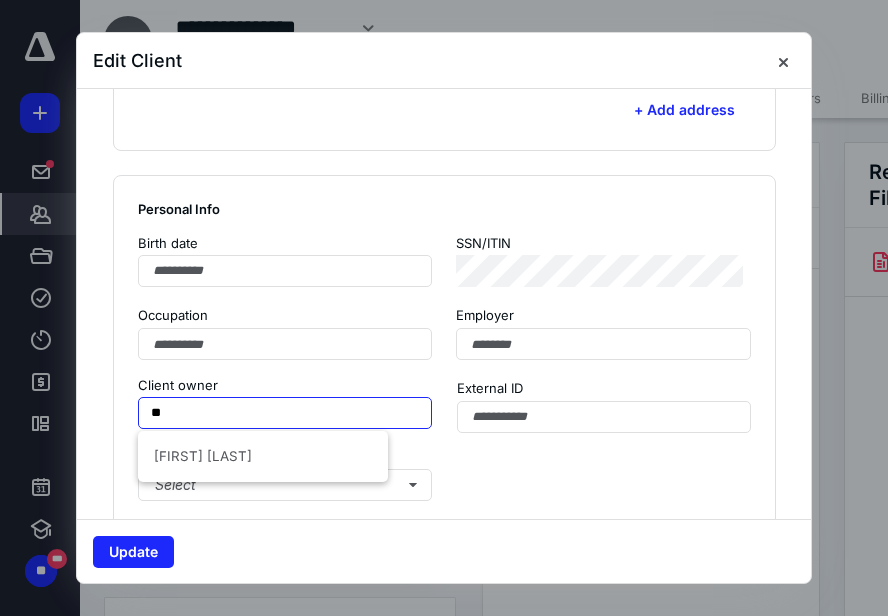 click on "[FIRST] [LAST]" at bounding box center [263, 456] 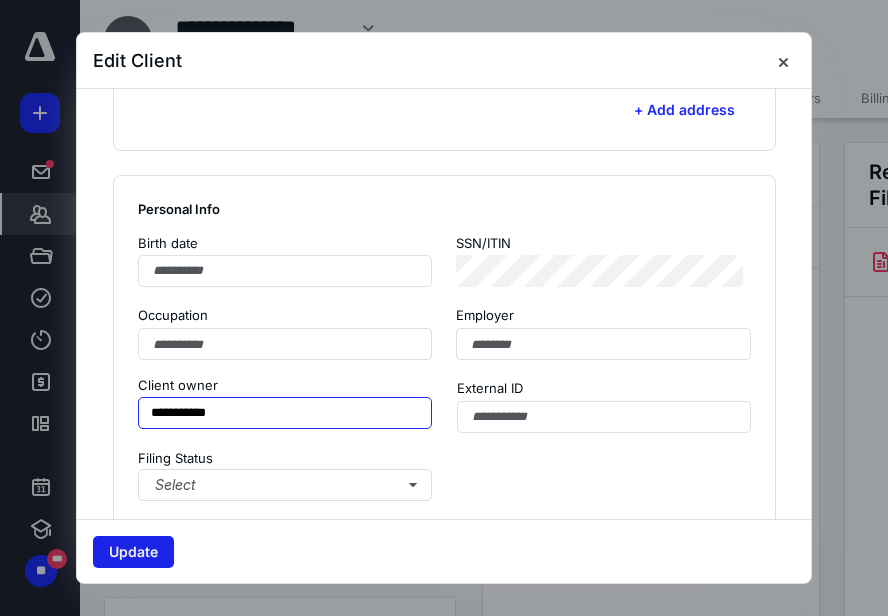 type on "**********" 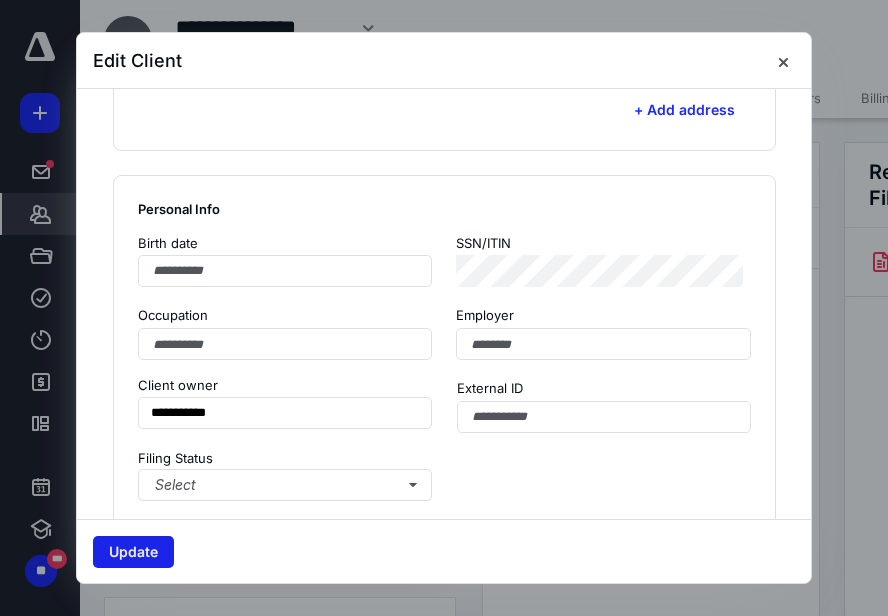 click on "Update" at bounding box center (133, 552) 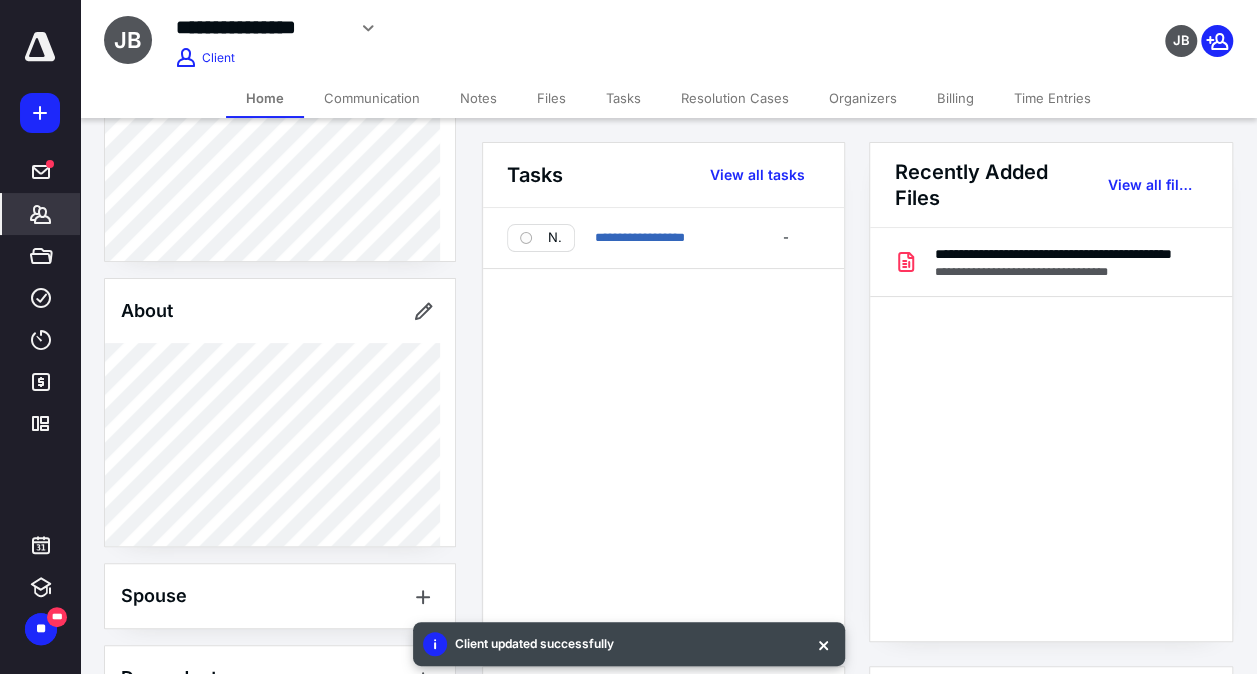 click on "Organizers" at bounding box center [863, 98] 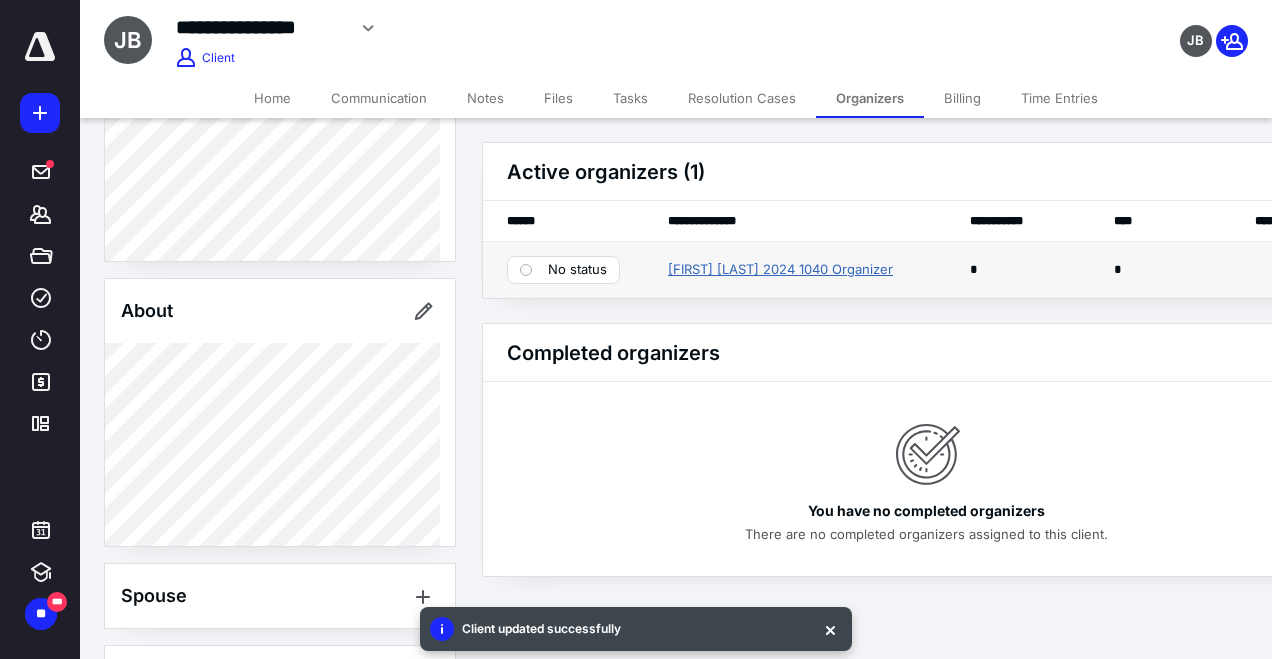 click on "[FIRST] [LAST] 2024 1040 Organizer" at bounding box center [780, 270] 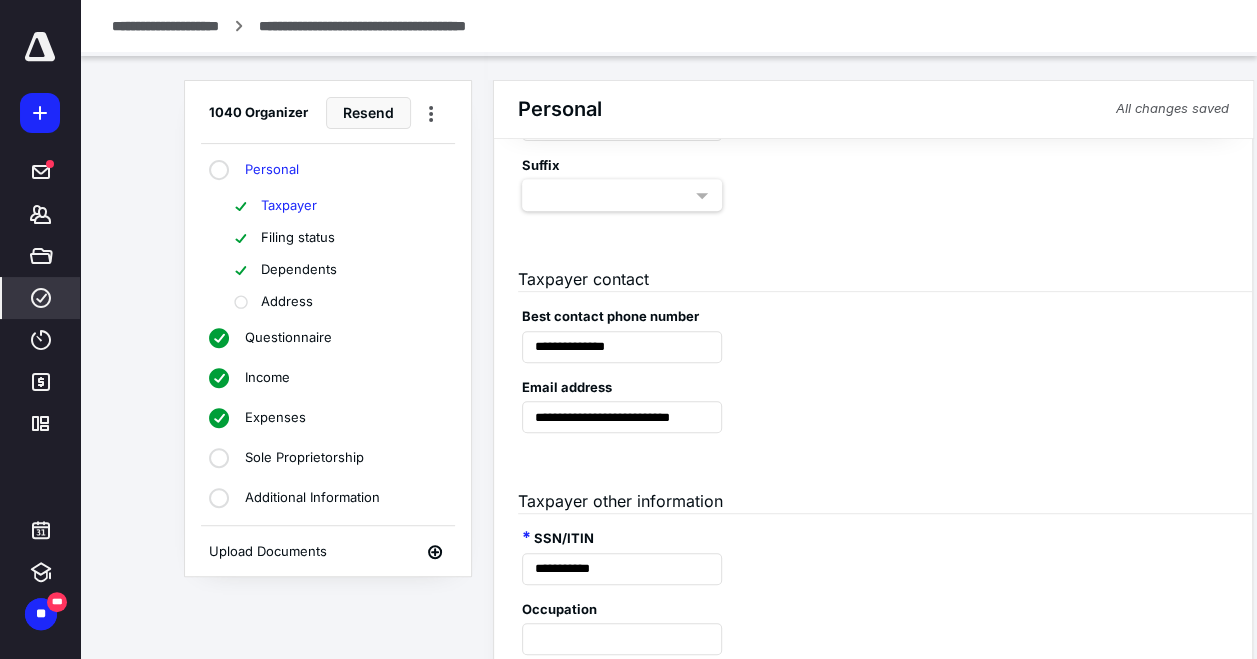 scroll, scrollTop: 400, scrollLeft: 0, axis: vertical 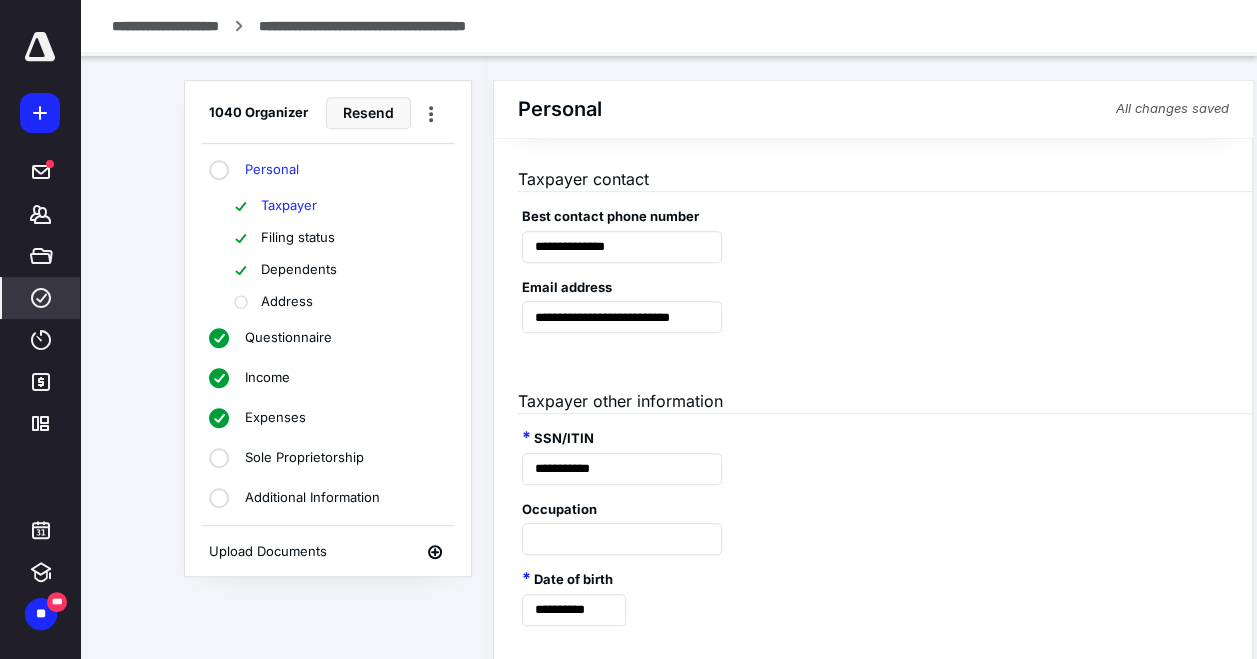 click on "Income" at bounding box center (267, 378) 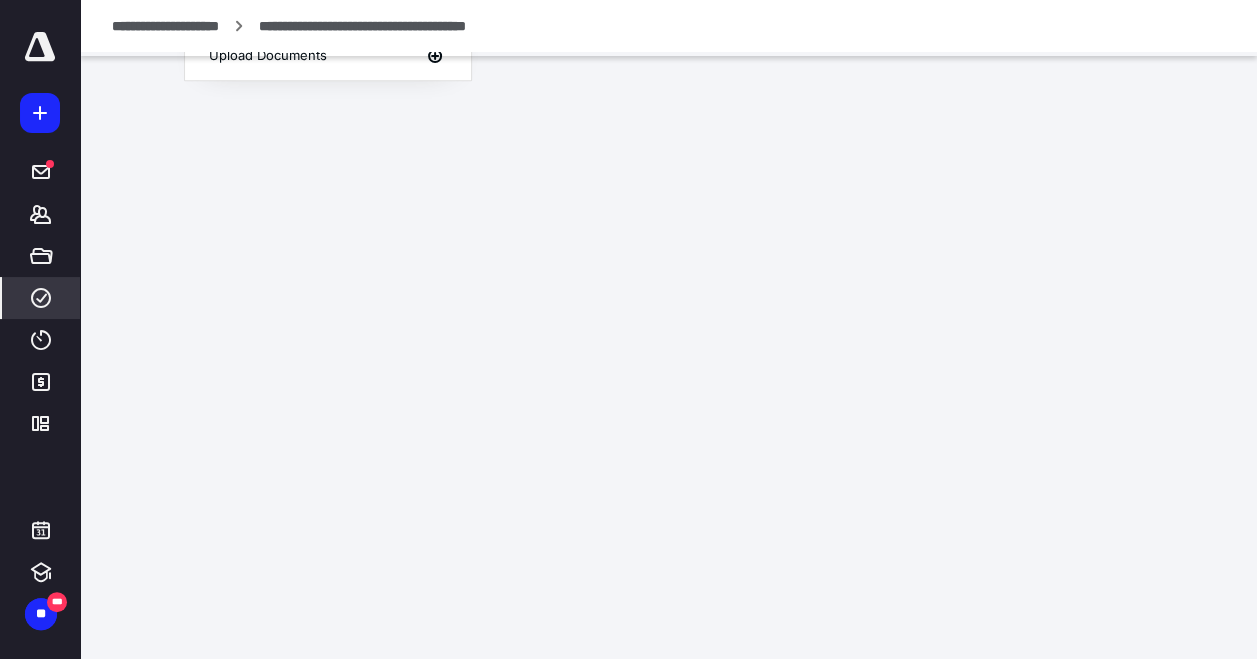 scroll, scrollTop: 0, scrollLeft: 0, axis: both 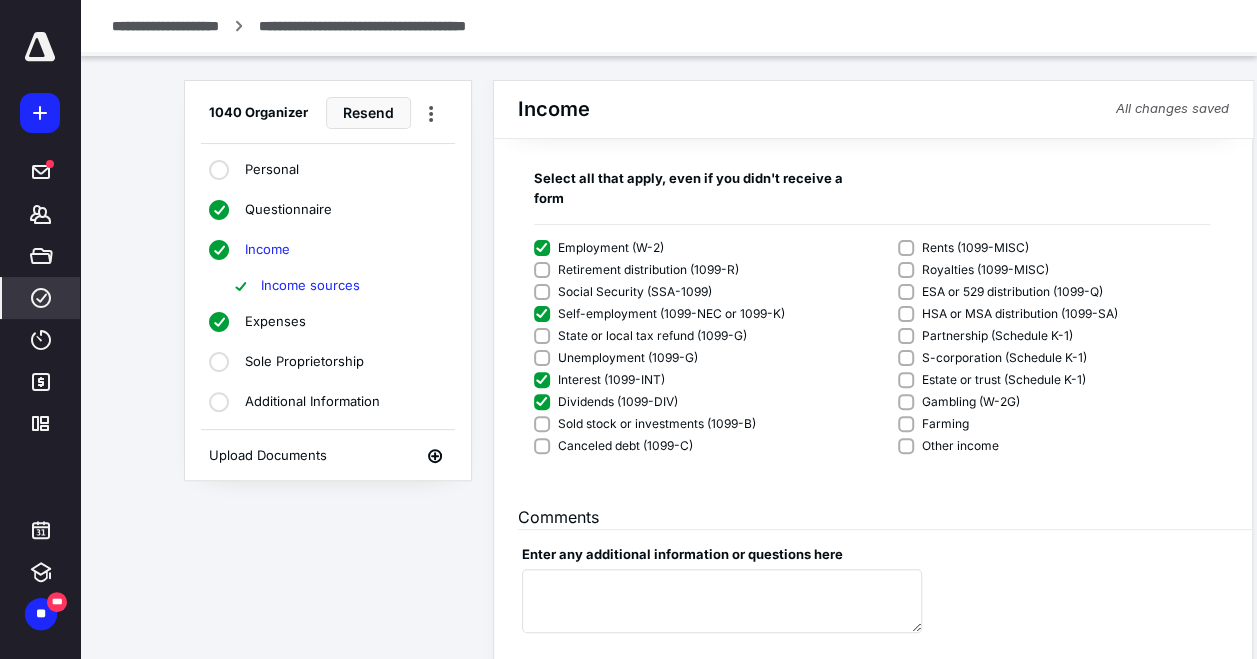 click on "Sole Proprietorship" at bounding box center (304, 362) 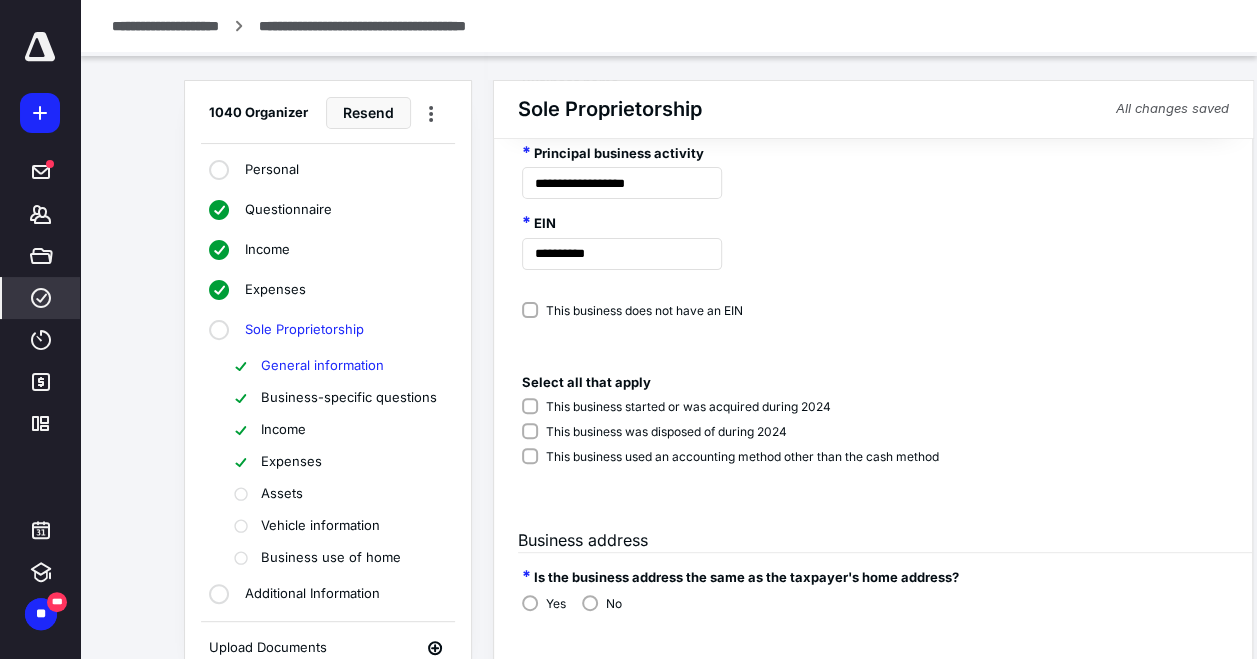 scroll, scrollTop: 242, scrollLeft: 0, axis: vertical 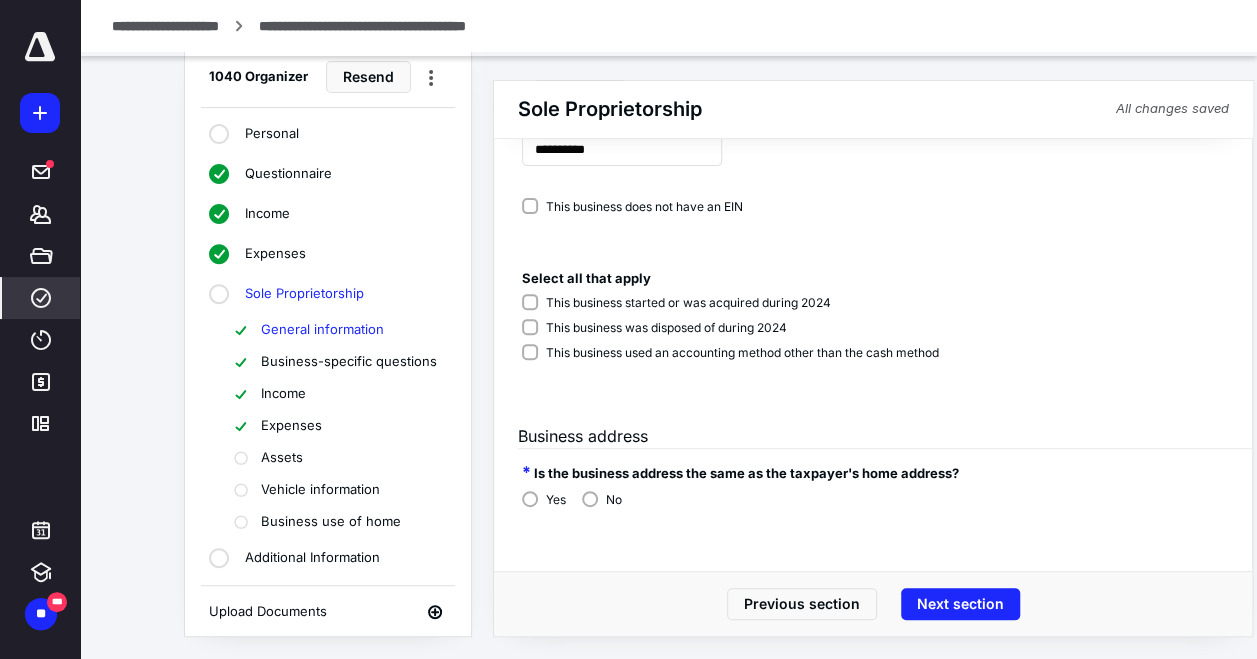 click on "Expenses" at bounding box center [291, 426] 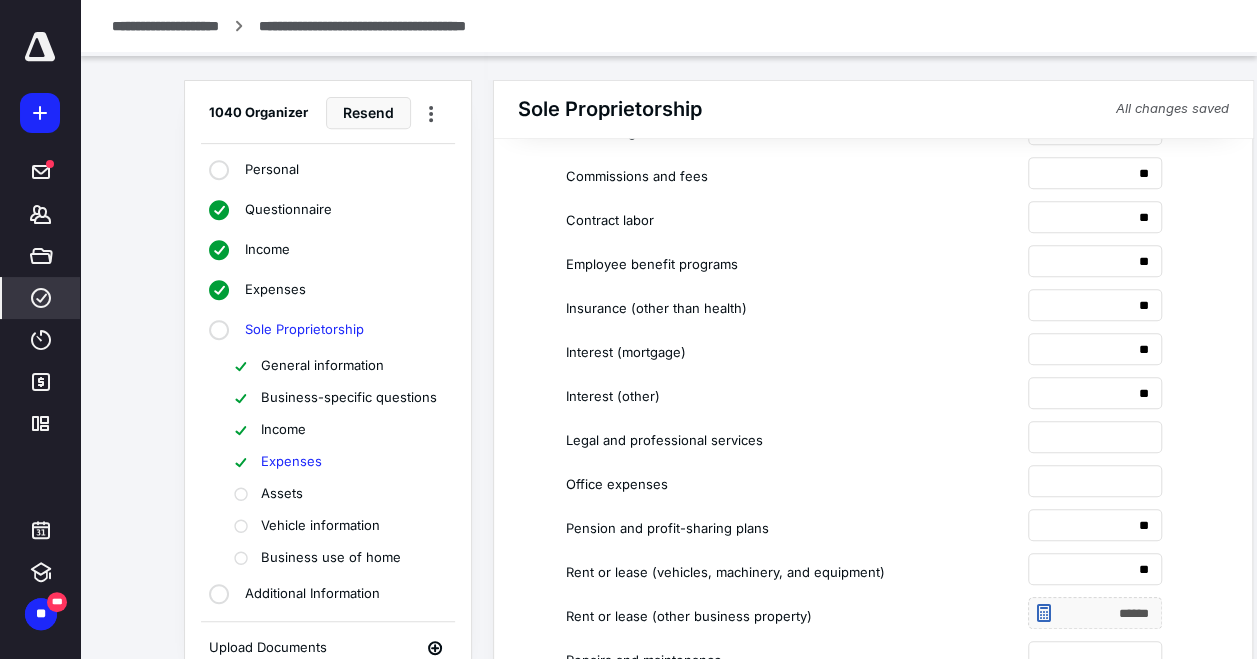 scroll, scrollTop: 400, scrollLeft: 0, axis: vertical 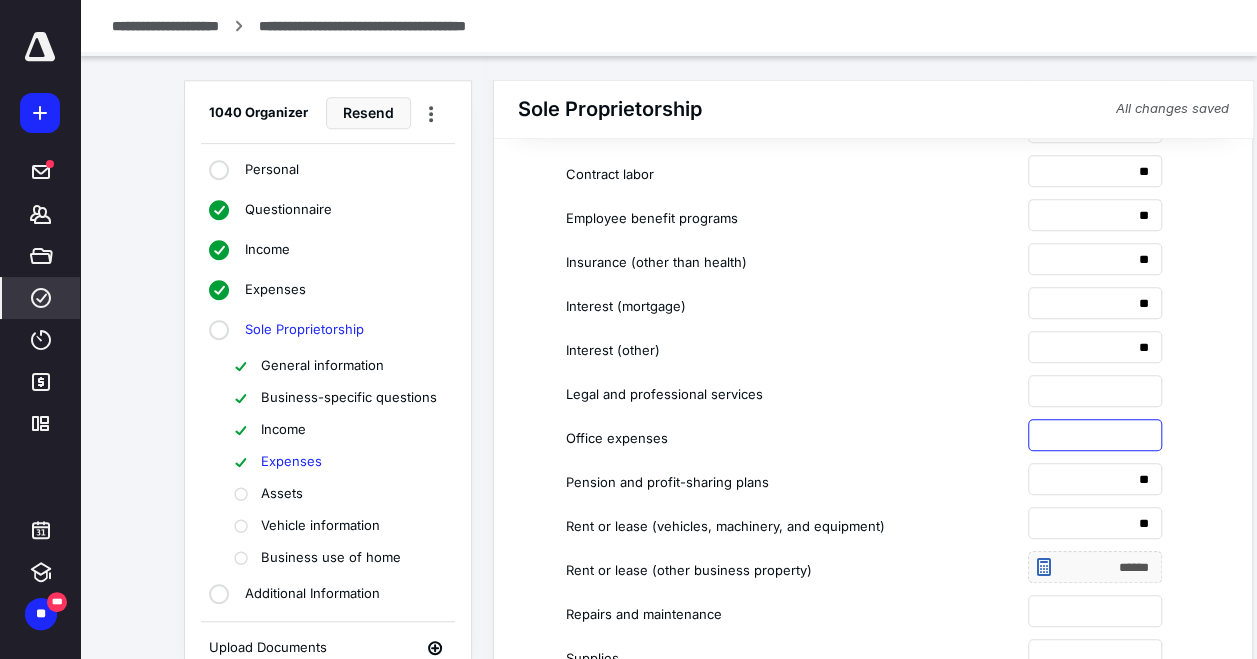 click at bounding box center [1095, 435] 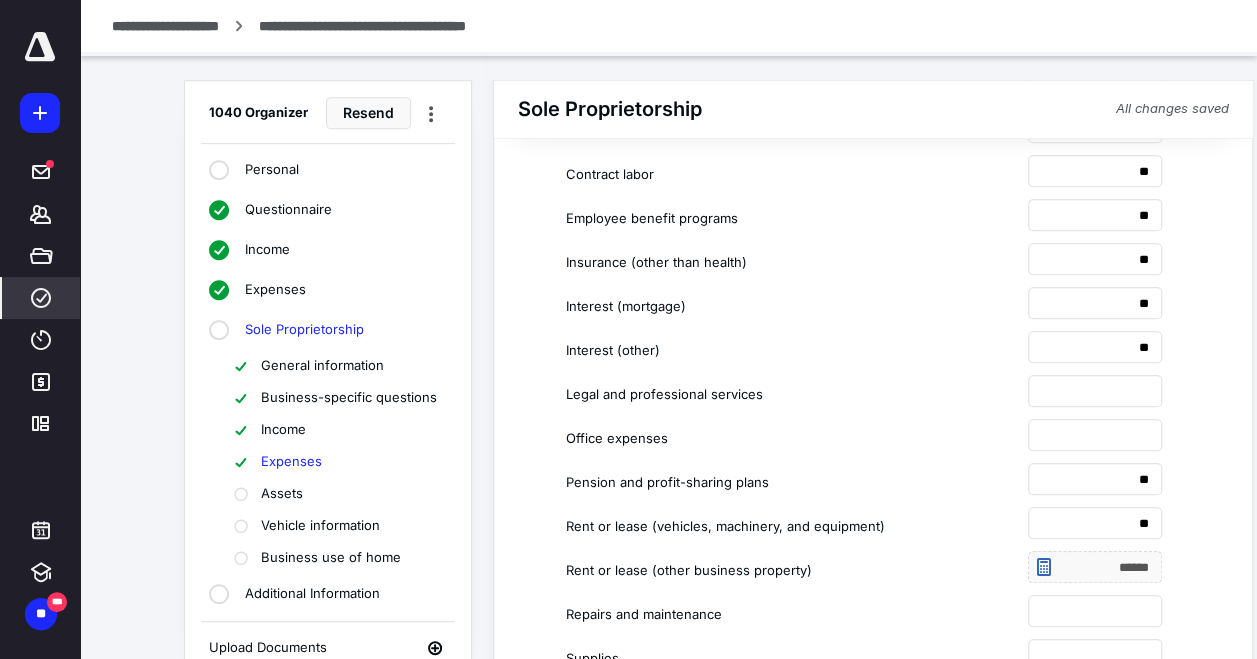 click on "Rent or lease (other business property)" at bounding box center [797, 567] 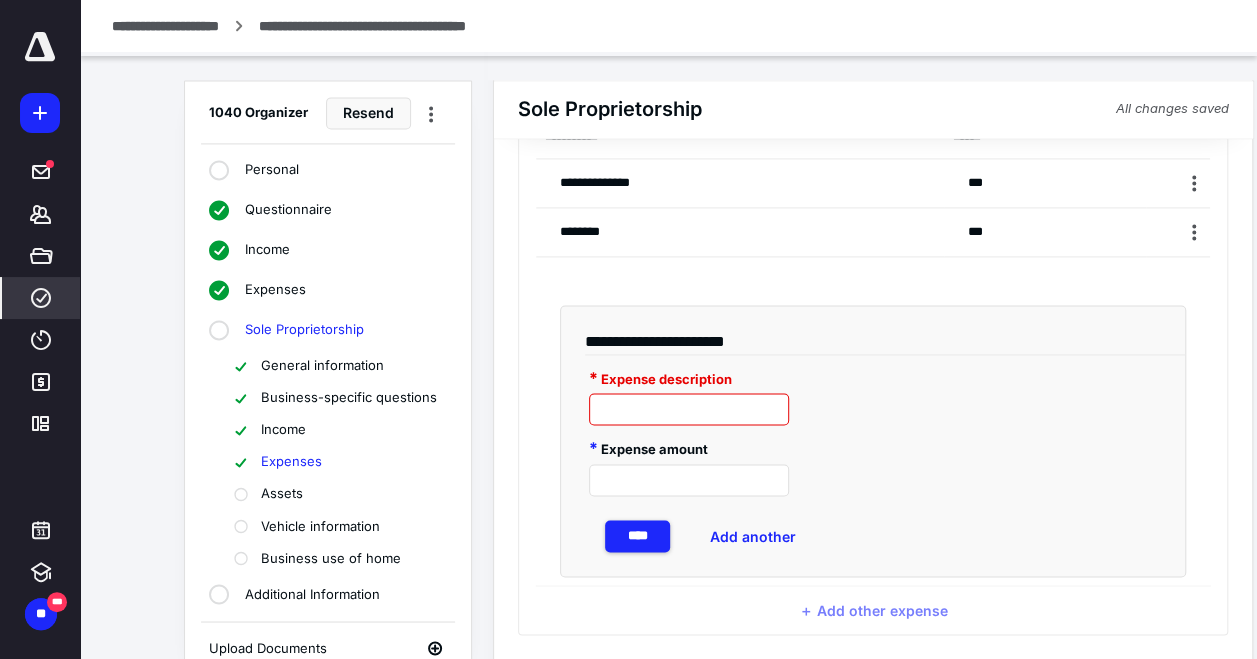 scroll, scrollTop: 1400, scrollLeft: 0, axis: vertical 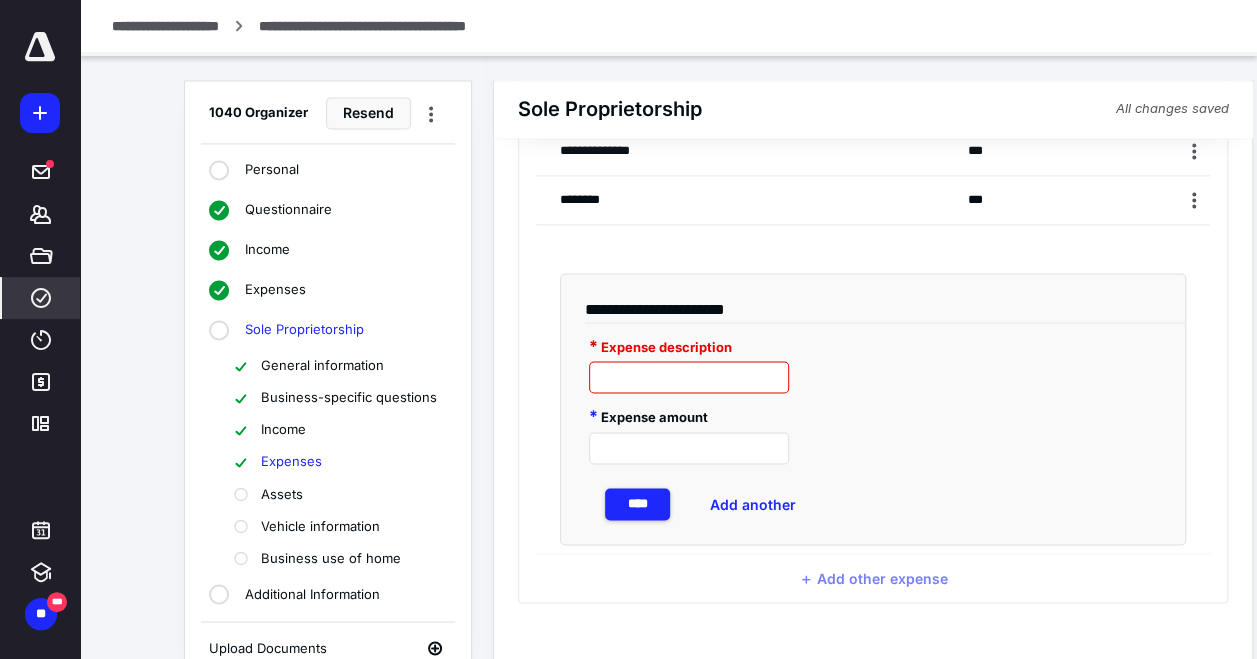 click on "1040 Organizer Resend Personal Questionnaire Income Expenses Sole Proprietorship General information Business-specific questions Income Expenses Assets Vehicle information Business use of home Additional Information Upload Documents Sole Proprietorship All changes saved Expenses Cost of goods sold   Does the business make or buy products for resale? Yes No Description Amount Inventory value at beginning of year Purchases Cost of personal use items Cost of labor Materials and supplies Other costs Inventory value at end of year Method used to value inventory Cost Lower of cost or market Other (specify) Other method used to value inventory: Business expenses Description Amount Advertising #Car and truck expenses# Commissions and fees ** Contract labor ** #Depletion# #Depreciation# Employee benefit programs ** Insurance (other than health) ** Interest (mortgage) ** Interest (other) ** Legal and professional services Office expenses Pension and profit-sharing plans ** ** Rent or lease (other business property) **" at bounding box center [668, -298] 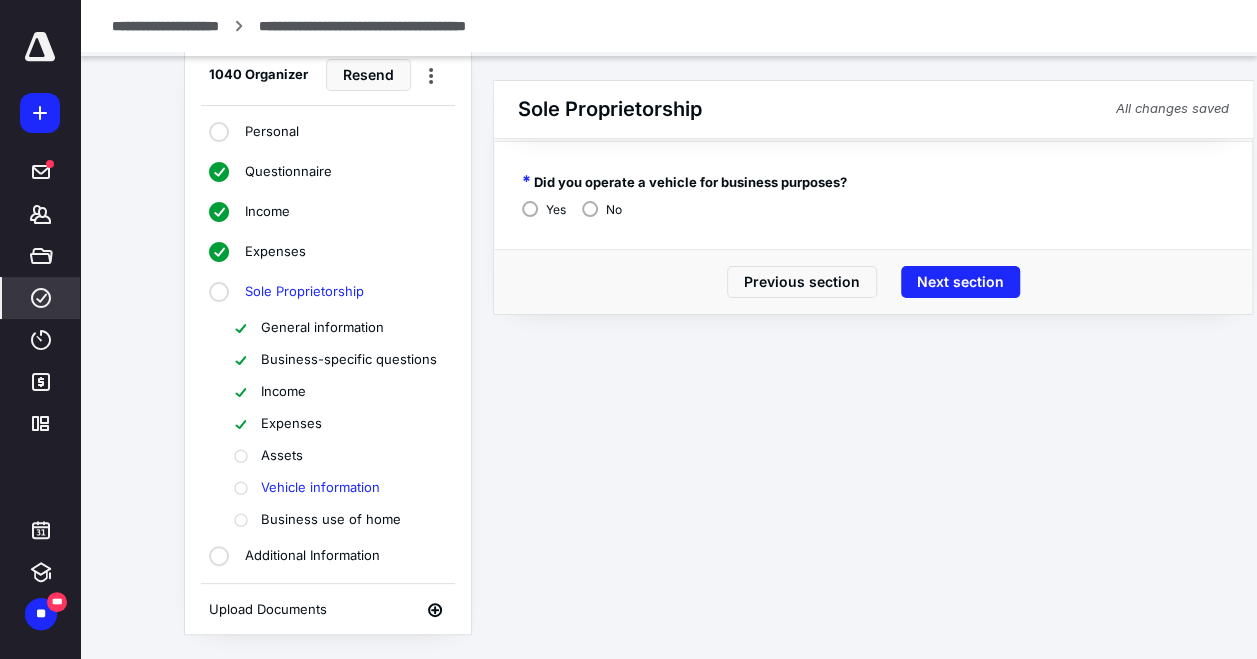 click on "Business use of home" at bounding box center (331, 520) 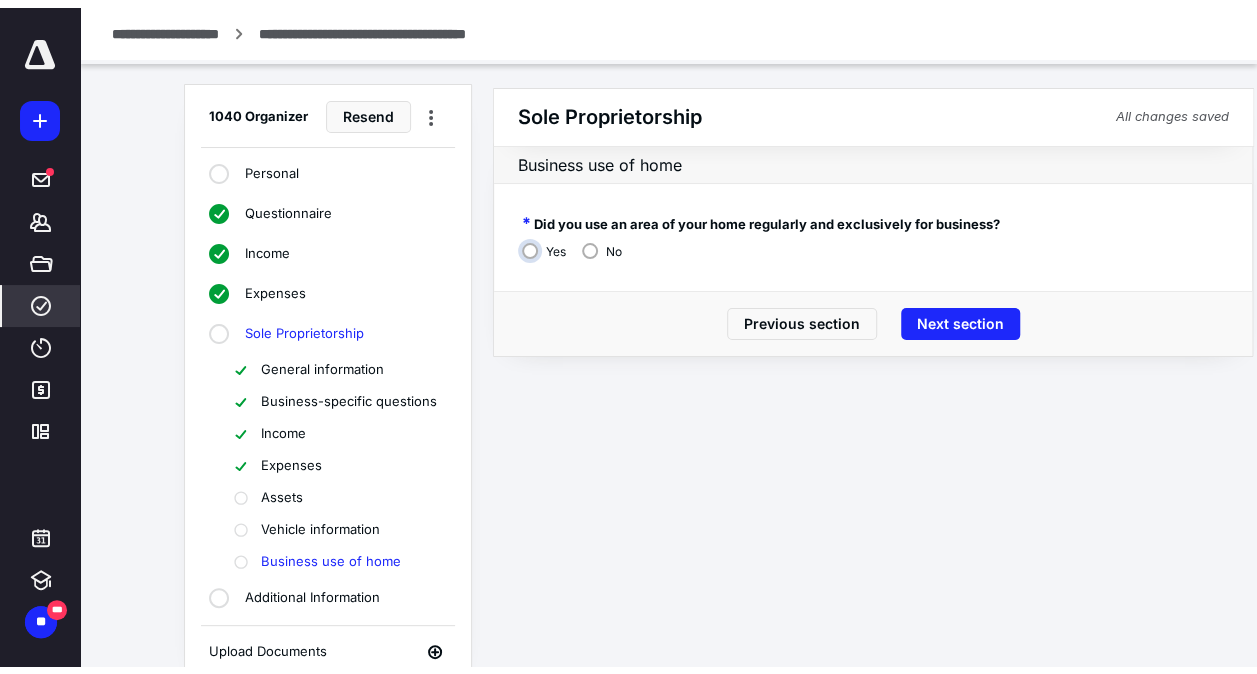 scroll, scrollTop: 0, scrollLeft: 0, axis: both 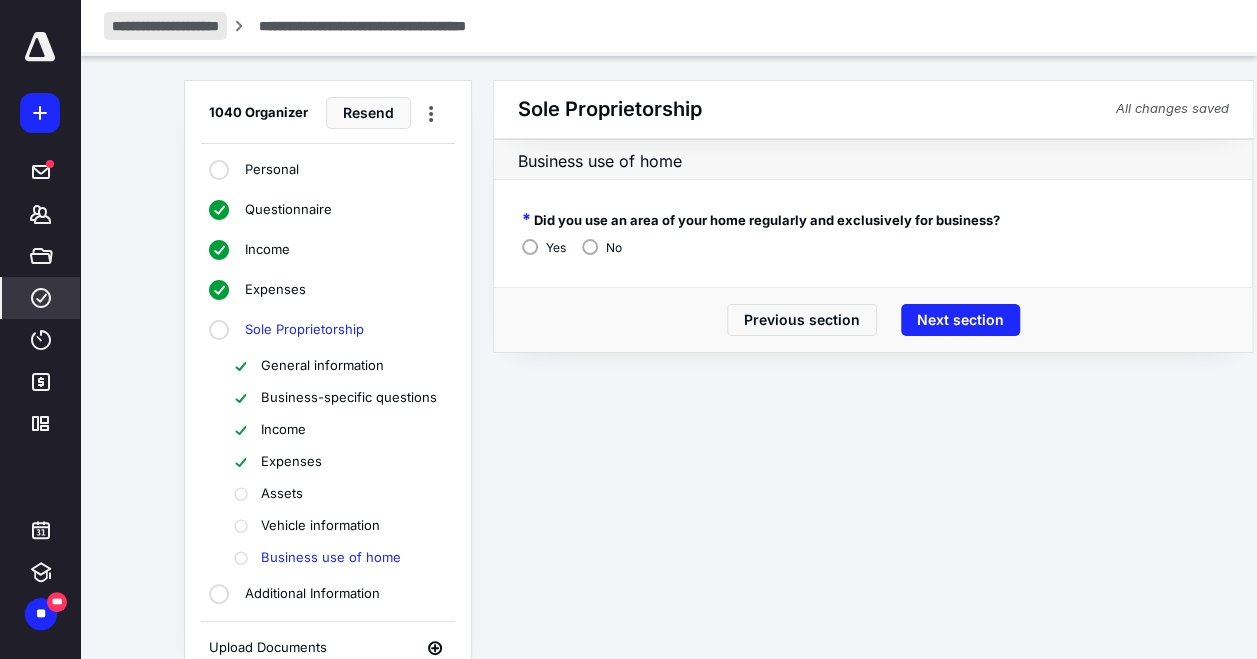 click on "**********" at bounding box center (165, 26) 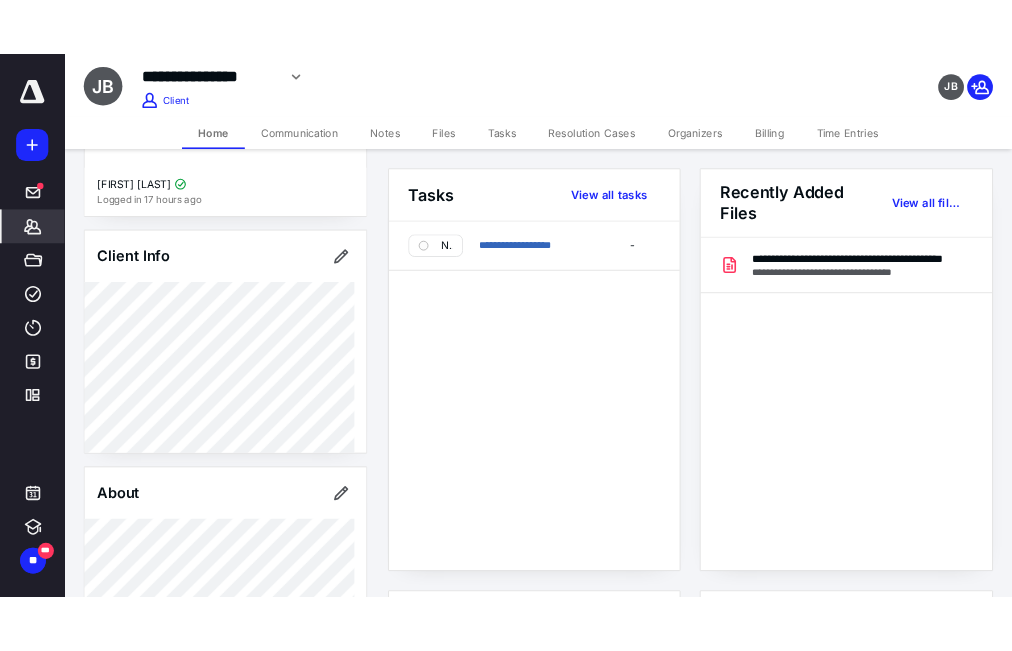 scroll, scrollTop: 0, scrollLeft: 0, axis: both 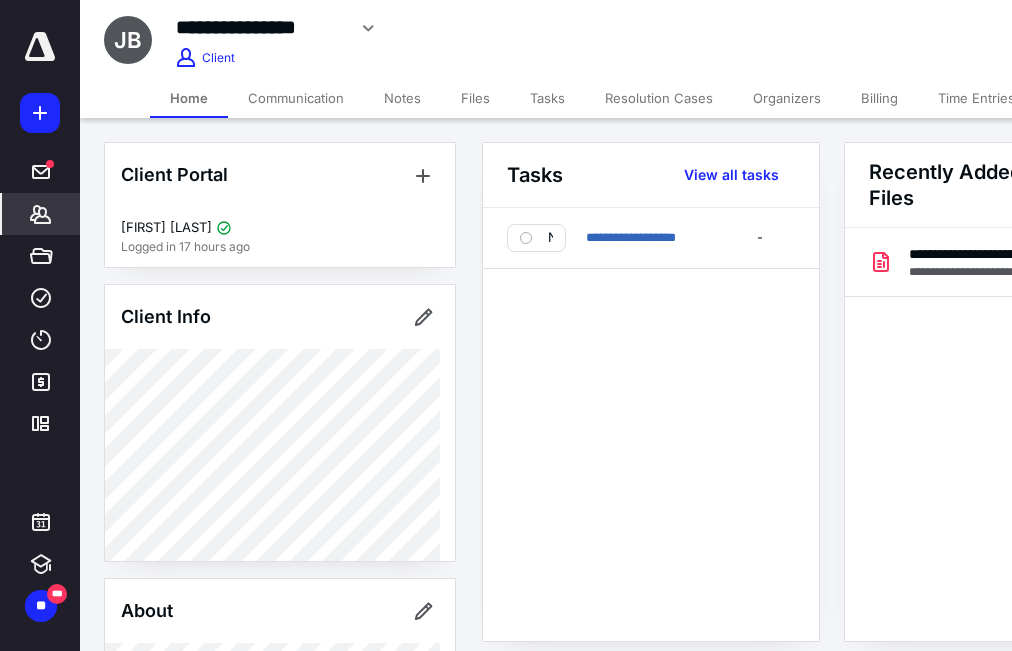 drag, startPoint x: 40, startPoint y: 218, endPoint x: 56, endPoint y: 216, distance: 16.124516 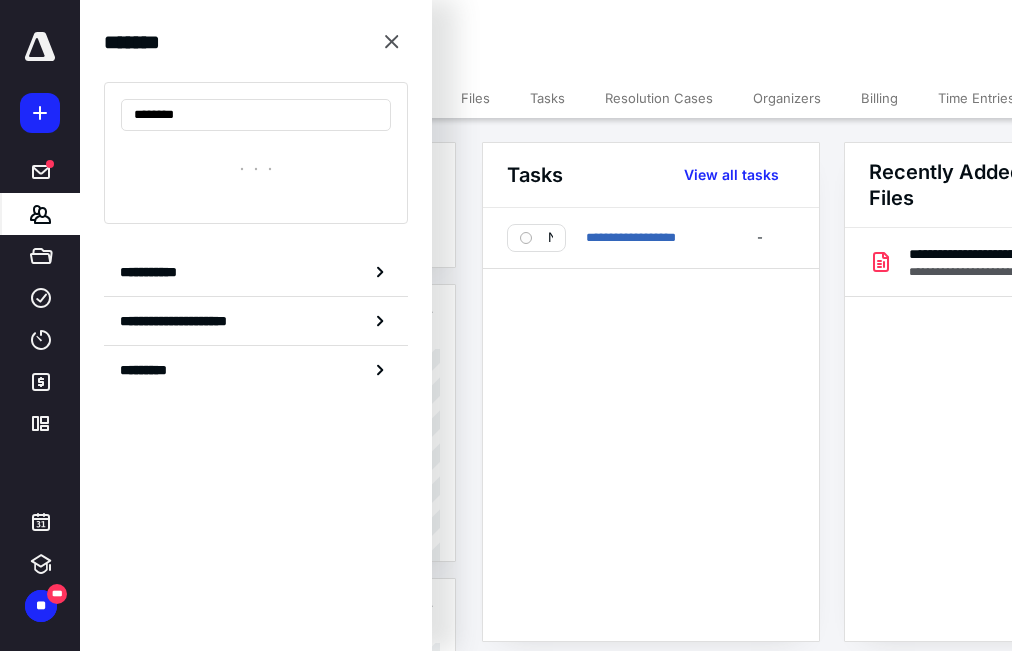type on "*********" 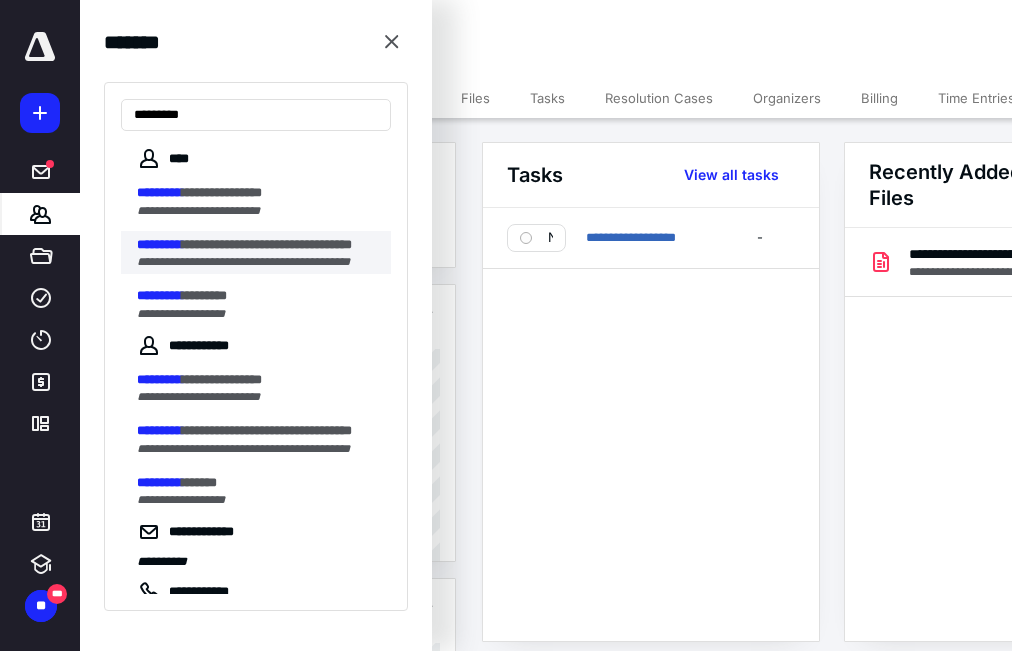 click on "**********" at bounding box center (267, 244) 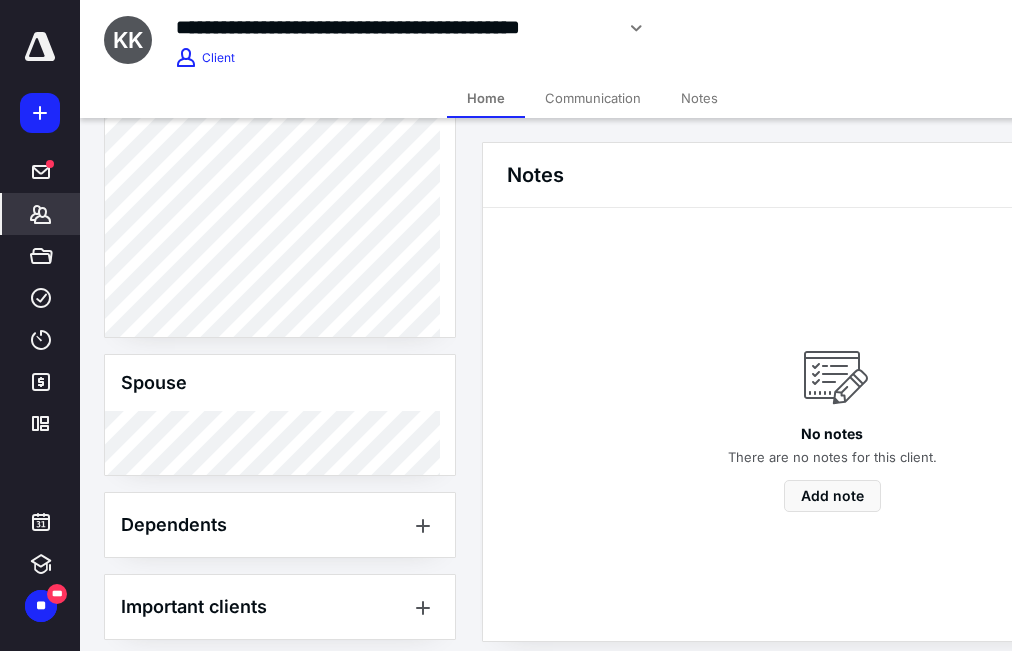 scroll, scrollTop: 400, scrollLeft: 0, axis: vertical 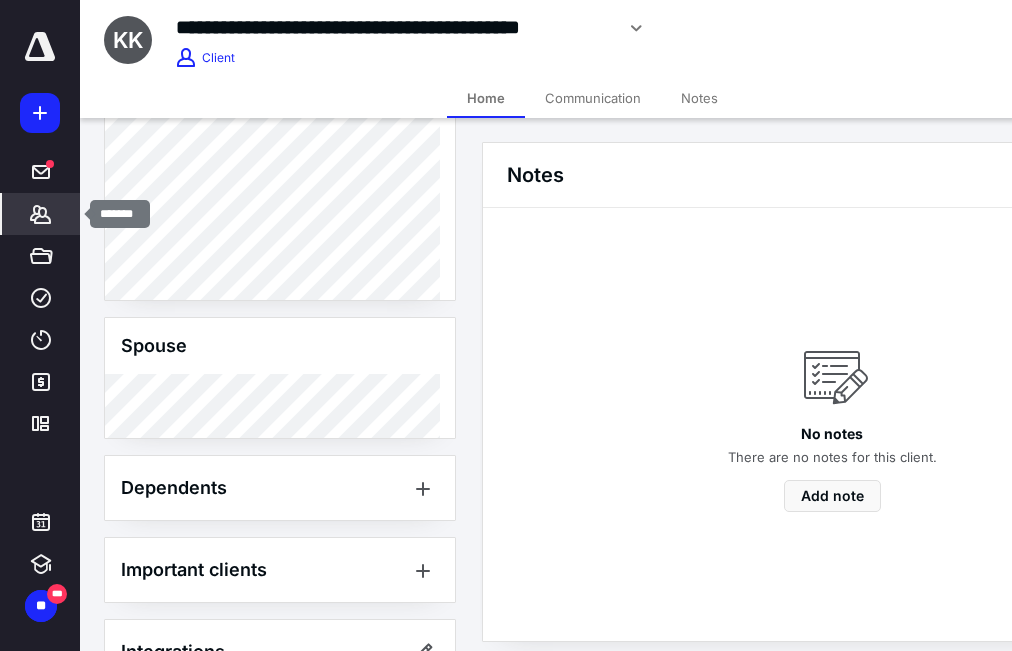 click on "*******" at bounding box center [41, 214] 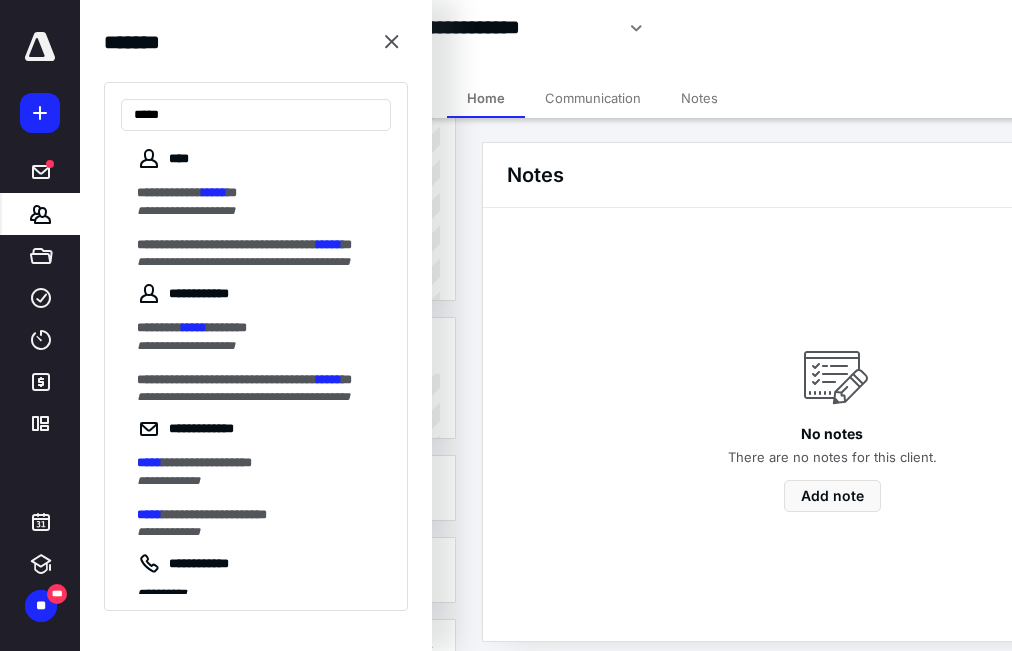 type on "*****" 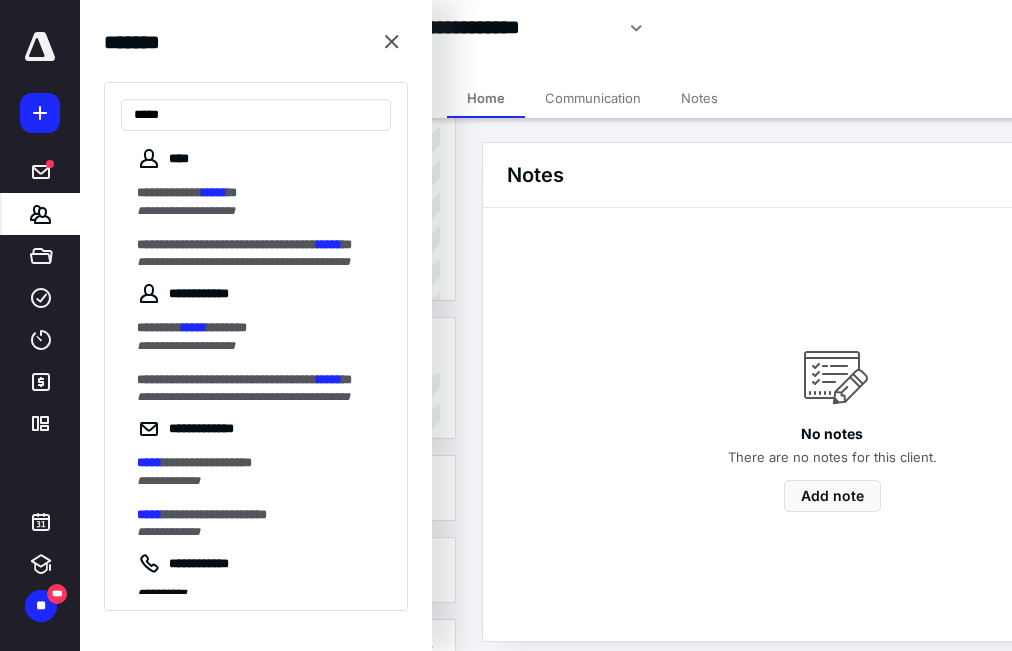 click on "*****" at bounding box center [214, 192] 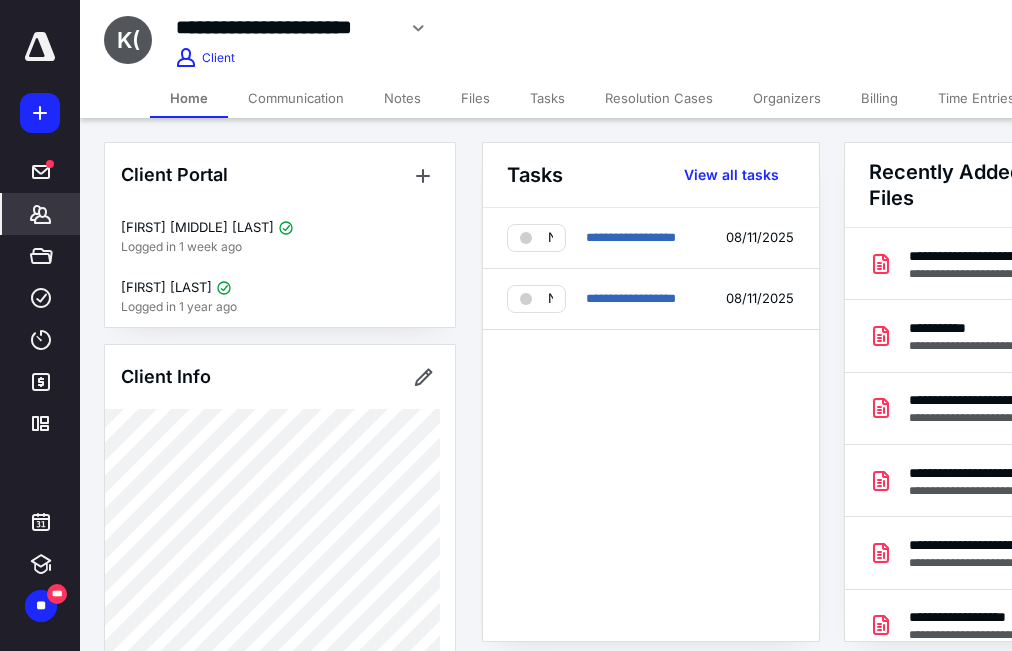 click on "Organizers" at bounding box center (787, 98) 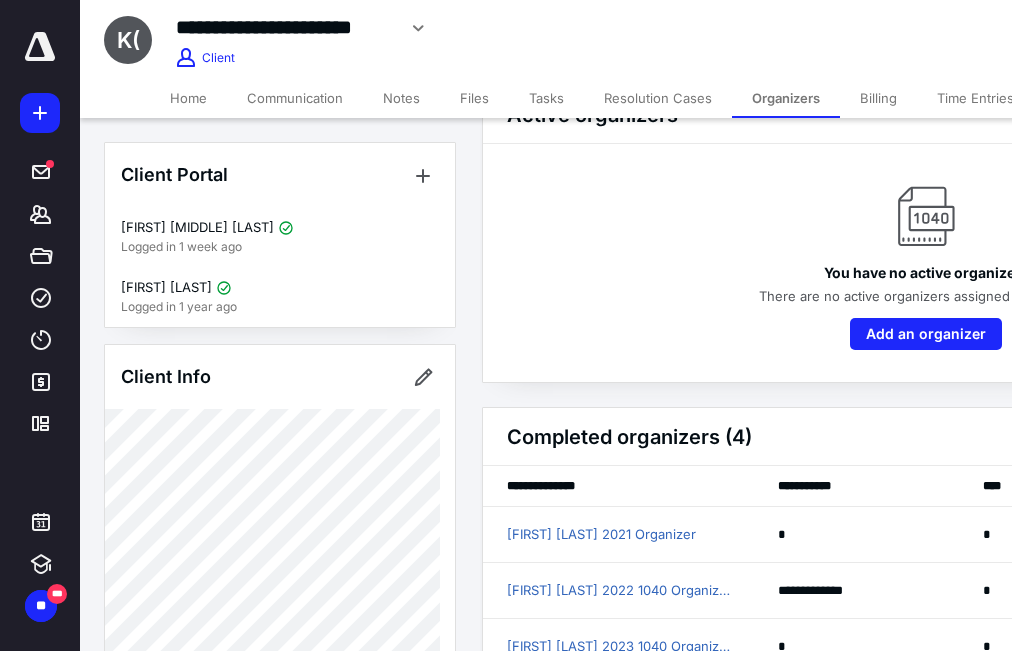 scroll, scrollTop: 0, scrollLeft: 0, axis: both 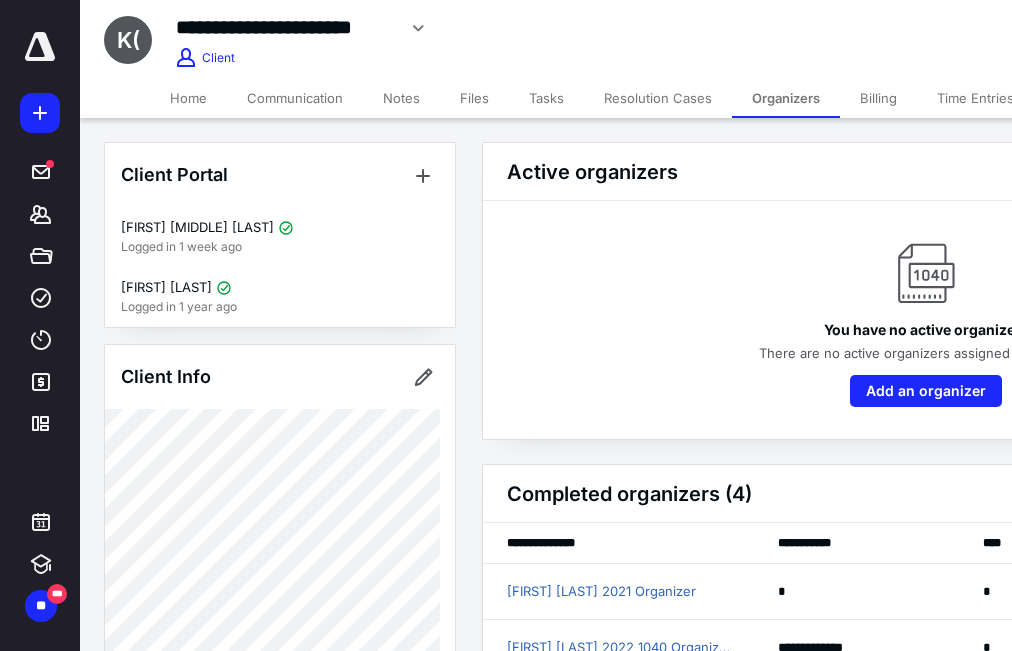 click on "Billing" at bounding box center [878, 98] 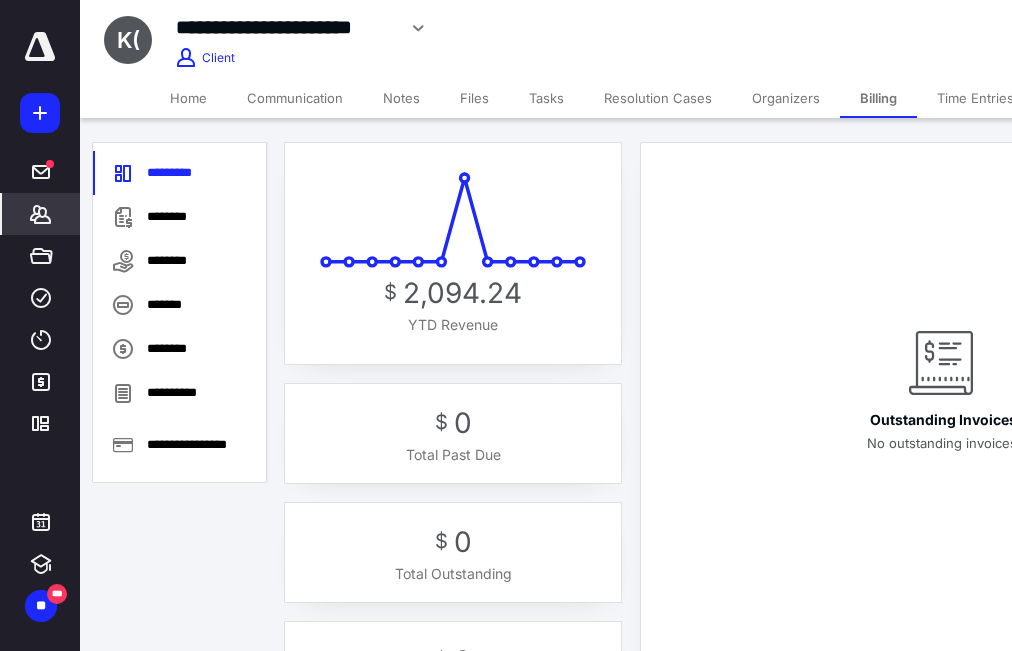 click on "Notes" at bounding box center [401, 98] 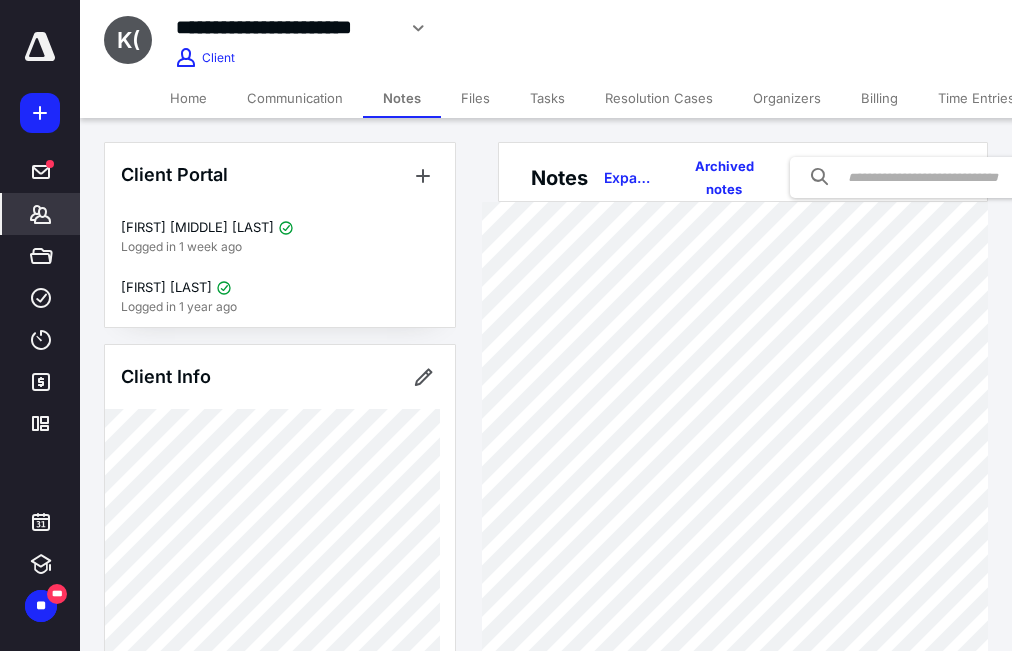 click on "Home" at bounding box center (188, 98) 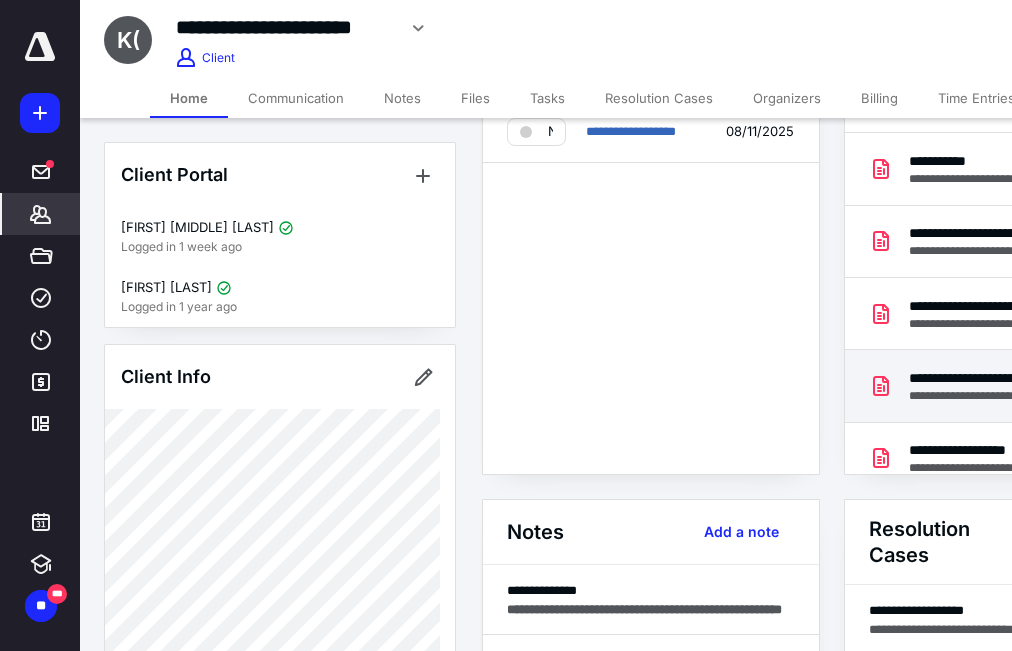 scroll, scrollTop: 200, scrollLeft: 0, axis: vertical 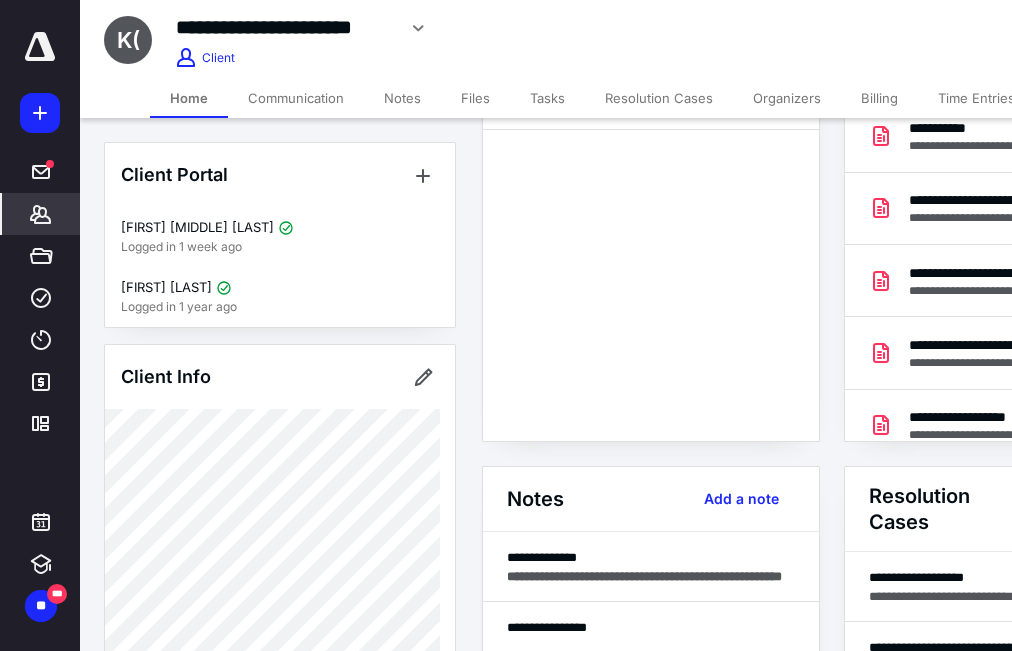 click on "Client Portal" at bounding box center [280, 175] 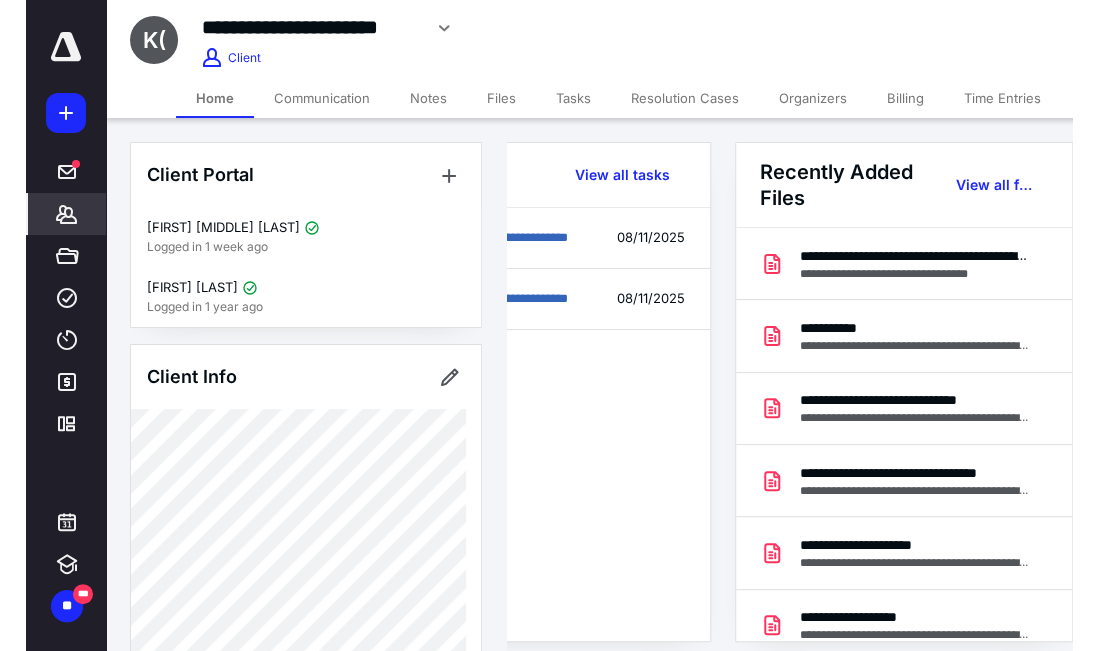 scroll, scrollTop: 0, scrollLeft: 84, axis: horizontal 